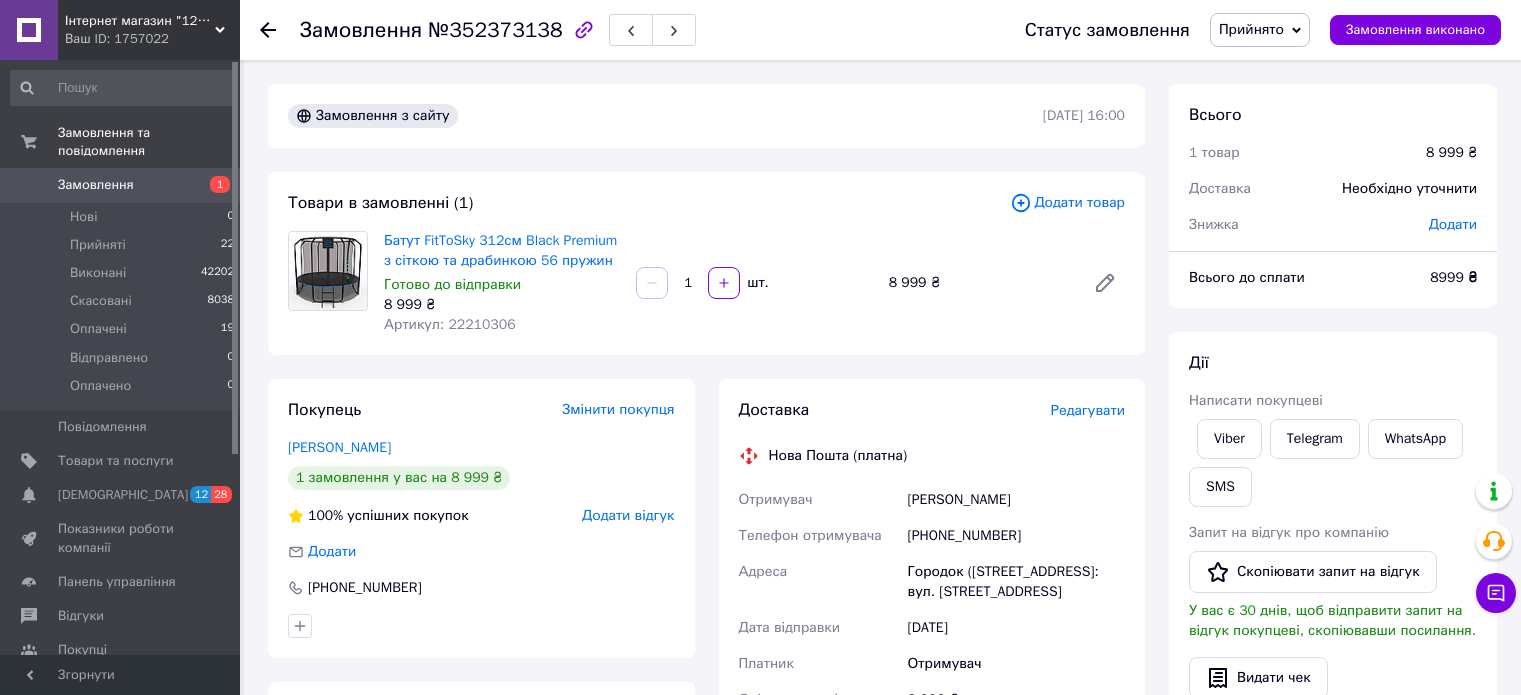 scroll, scrollTop: 0, scrollLeft: 0, axis: both 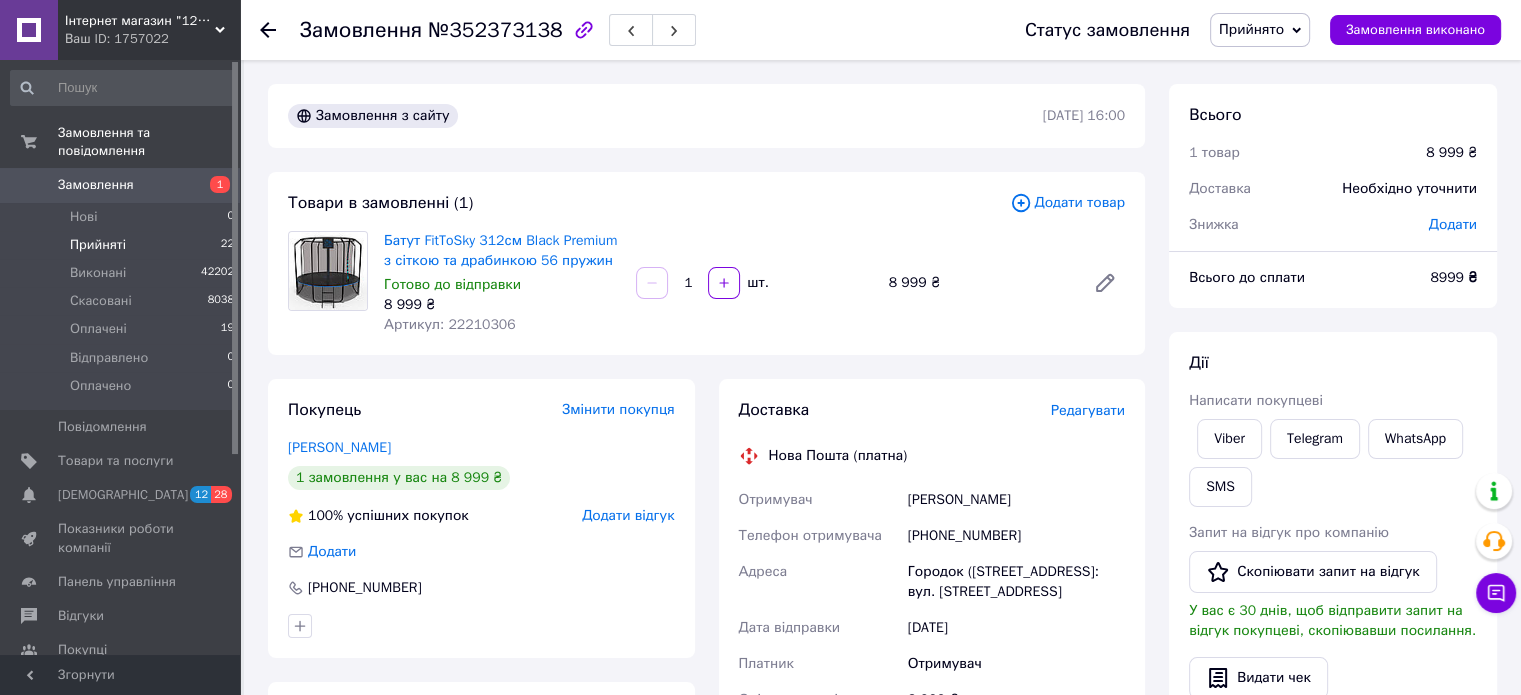 click on "Прийняті 22" at bounding box center (123, 245) 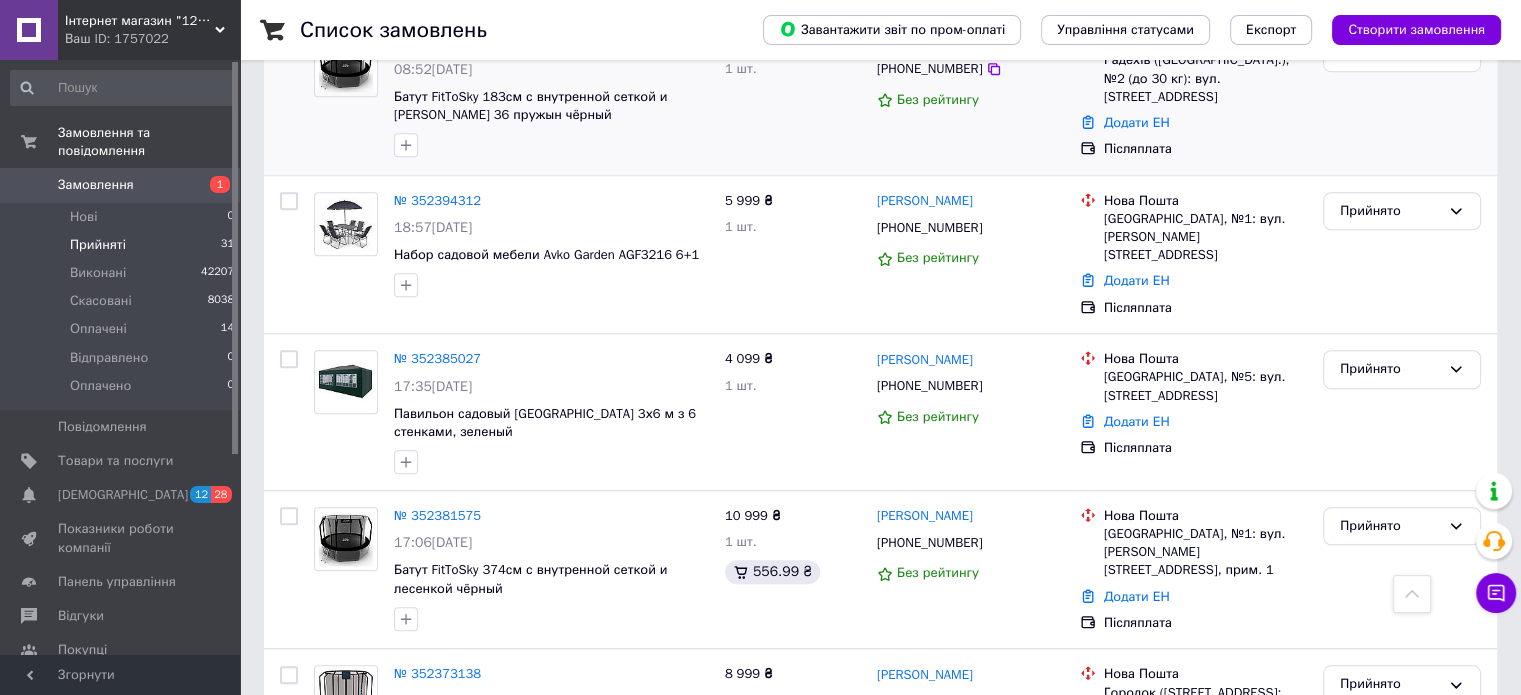 scroll, scrollTop: 1600, scrollLeft: 0, axis: vertical 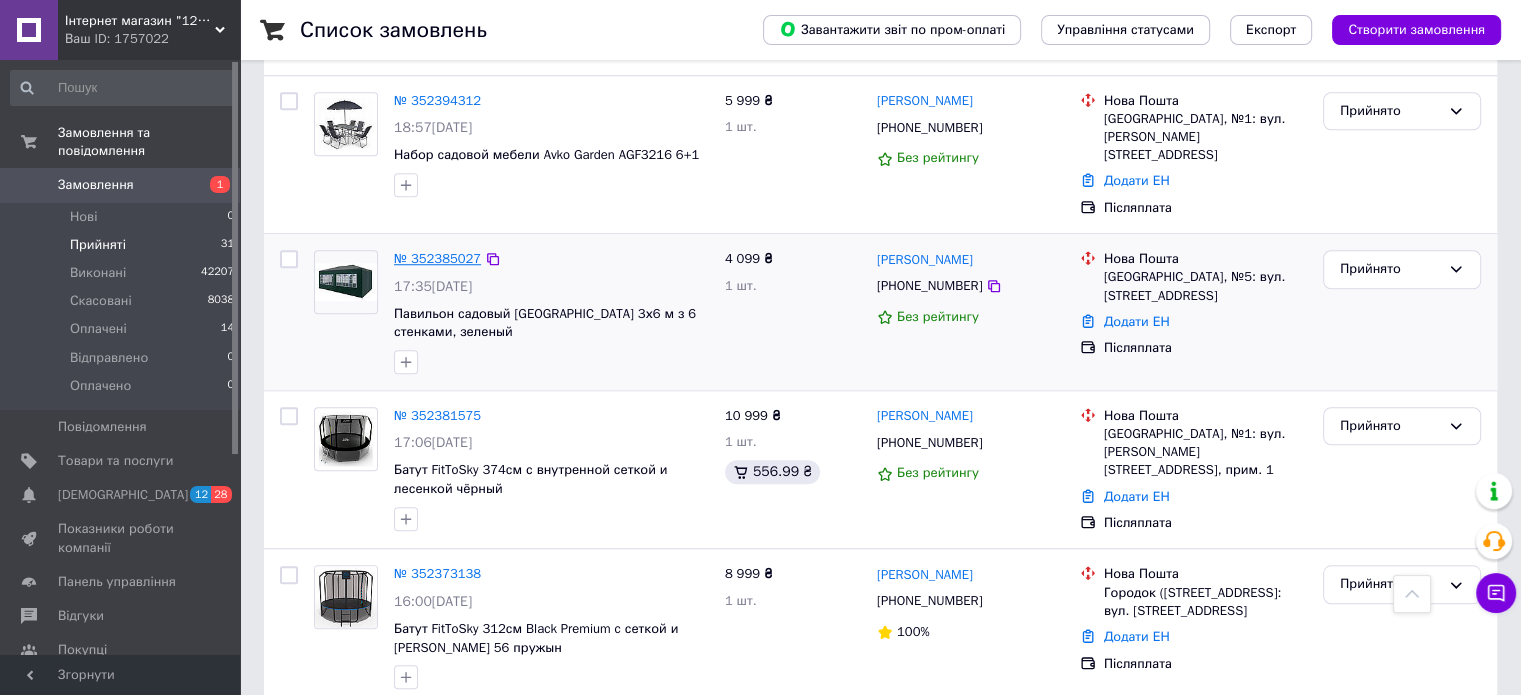click on "№ 352385027" at bounding box center [437, 258] 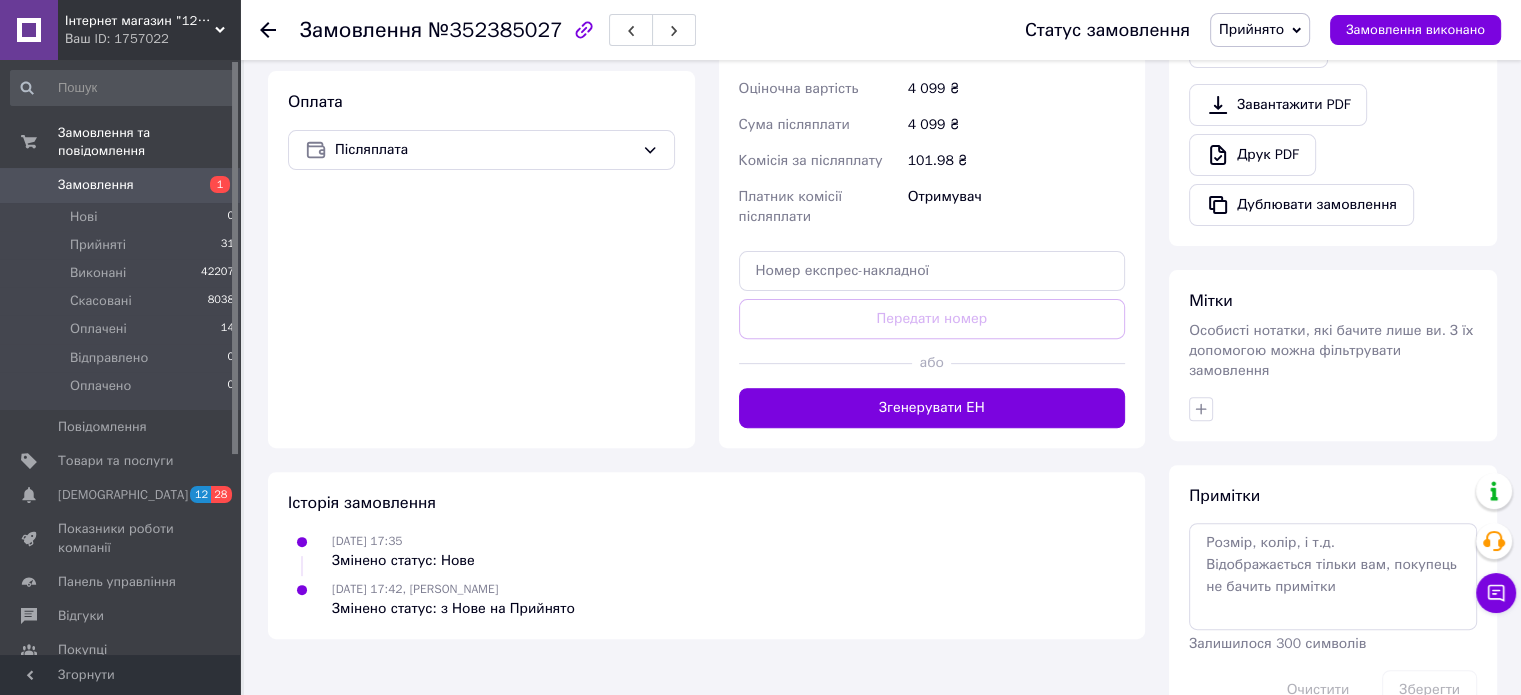 scroll, scrollTop: 667, scrollLeft: 0, axis: vertical 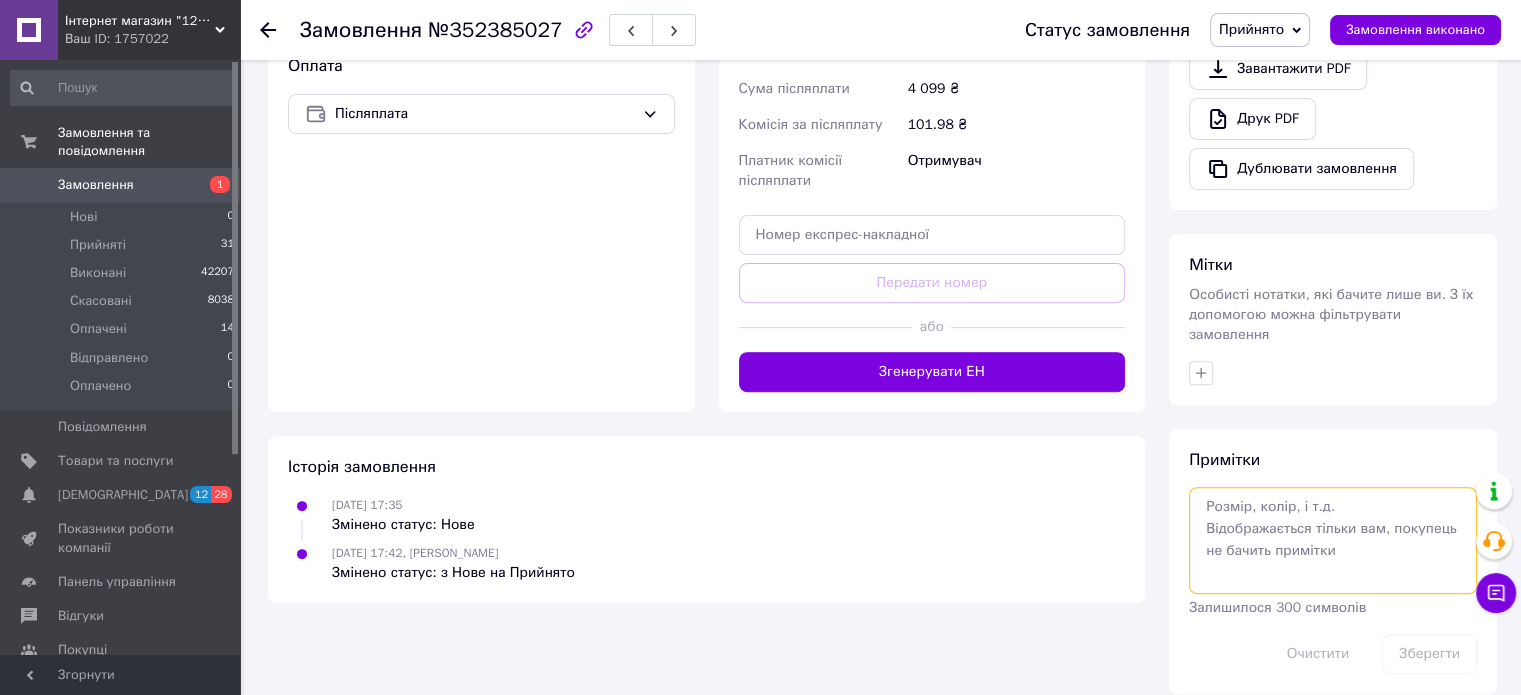 click at bounding box center [1333, 540] 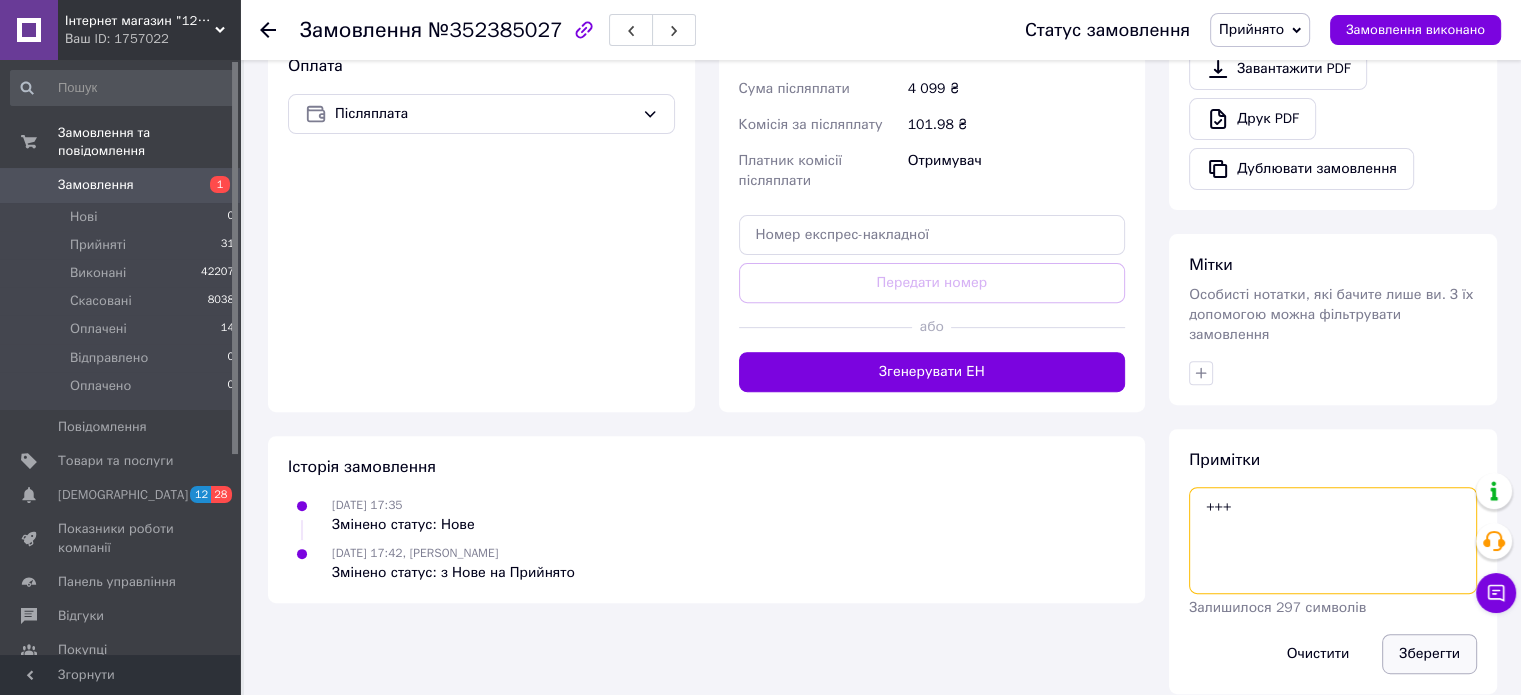 type on "+++" 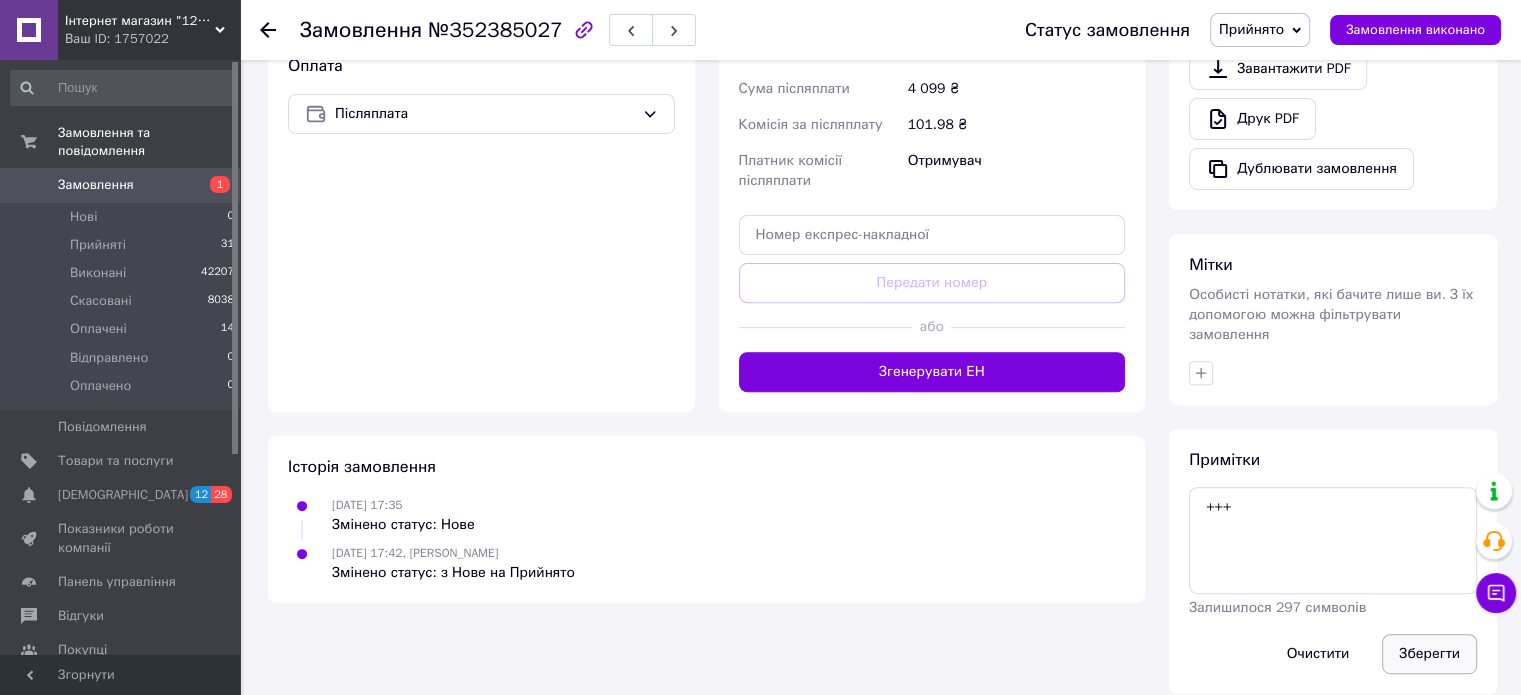 click on "Зберегти" at bounding box center (1429, 654) 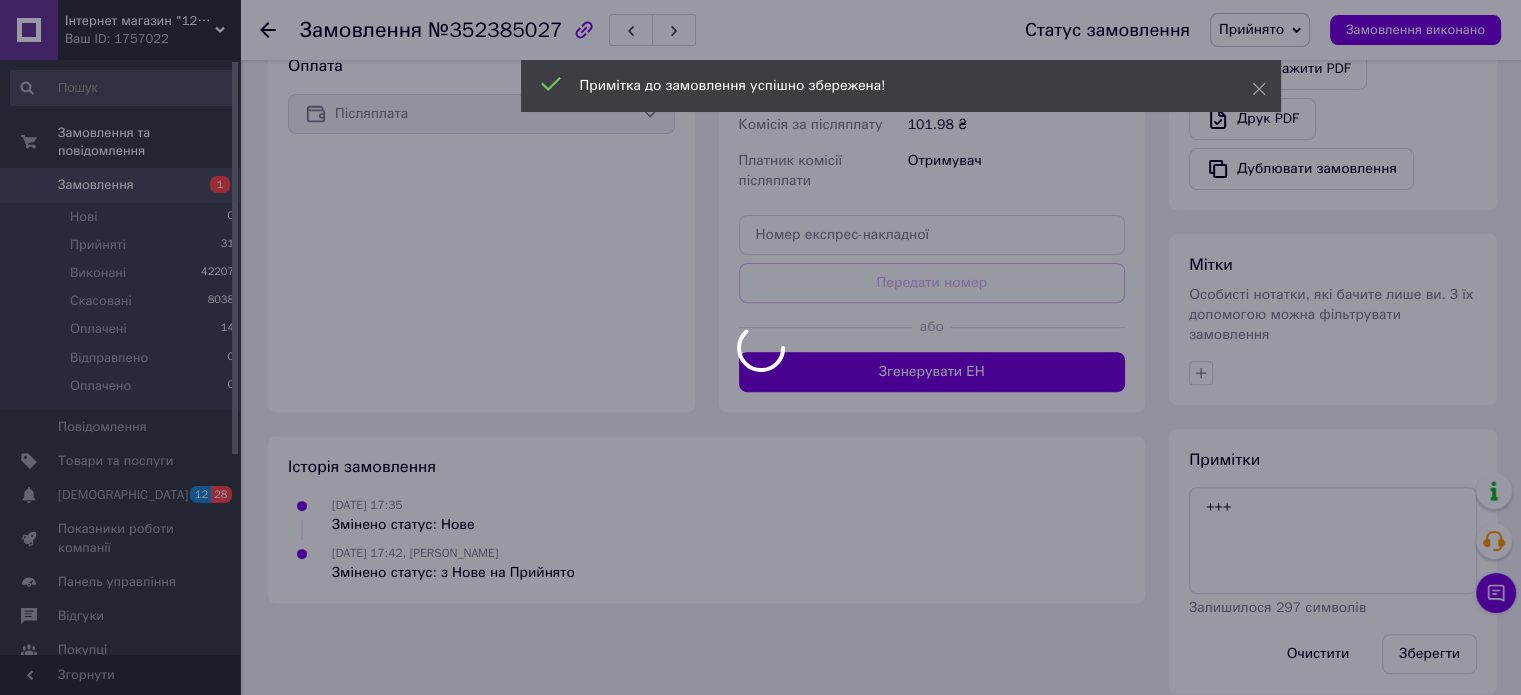 scroll, scrollTop: 631, scrollLeft: 0, axis: vertical 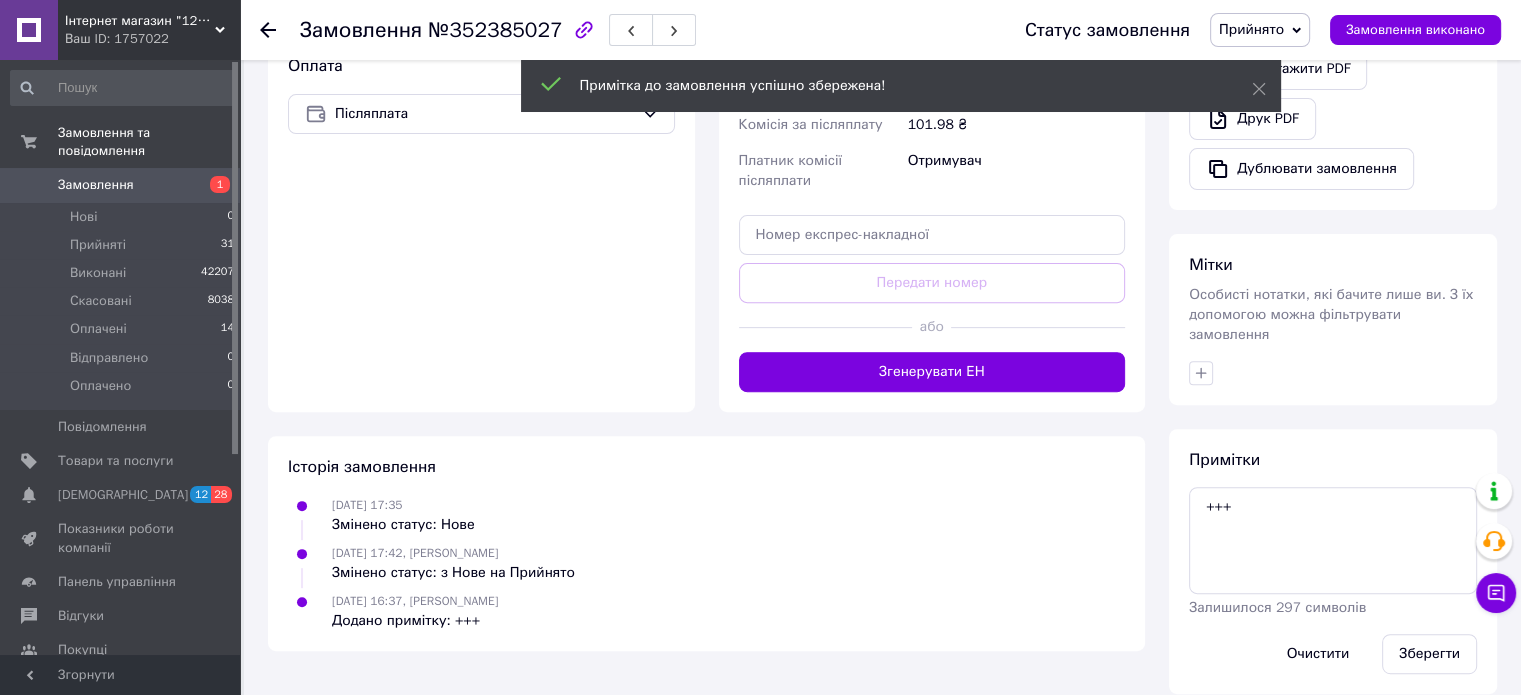 click on "Замовлення" at bounding box center (121, 185) 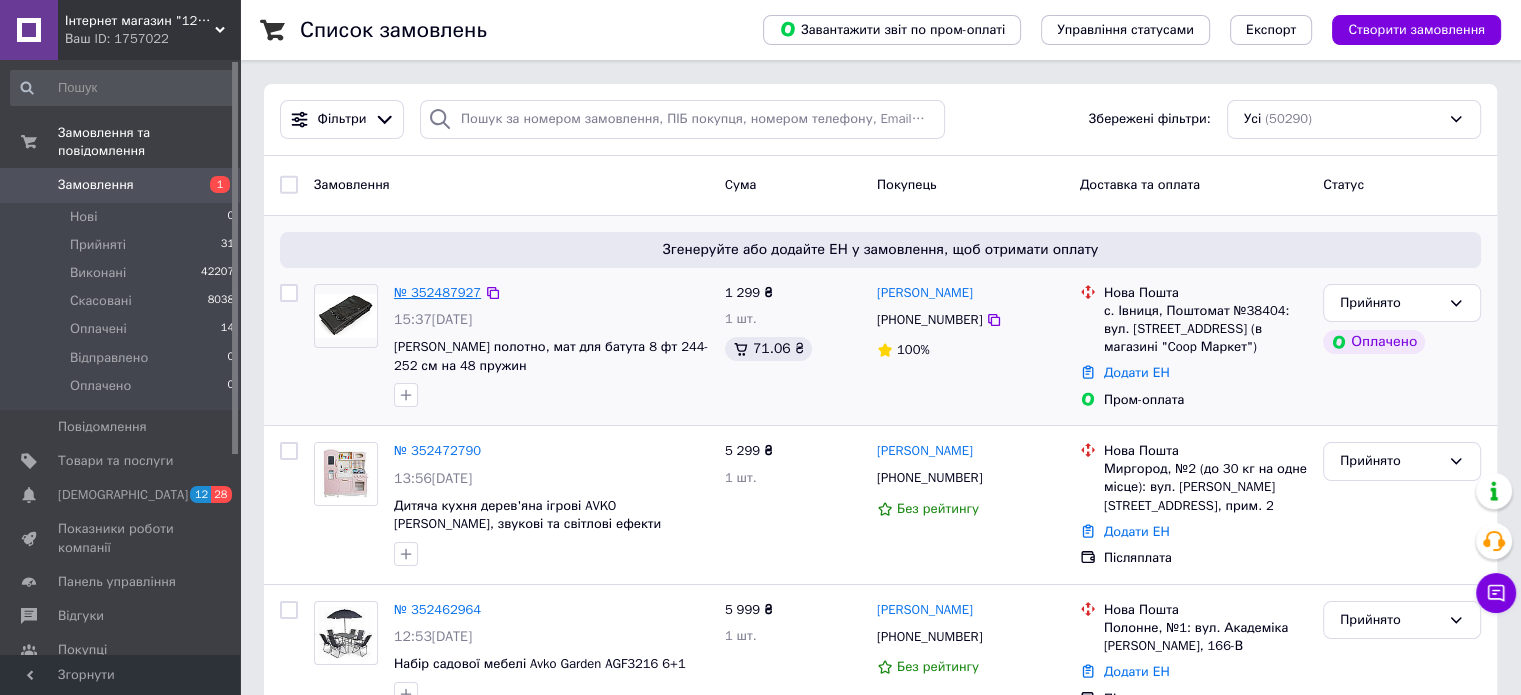 click on "№ 352487927" at bounding box center (437, 292) 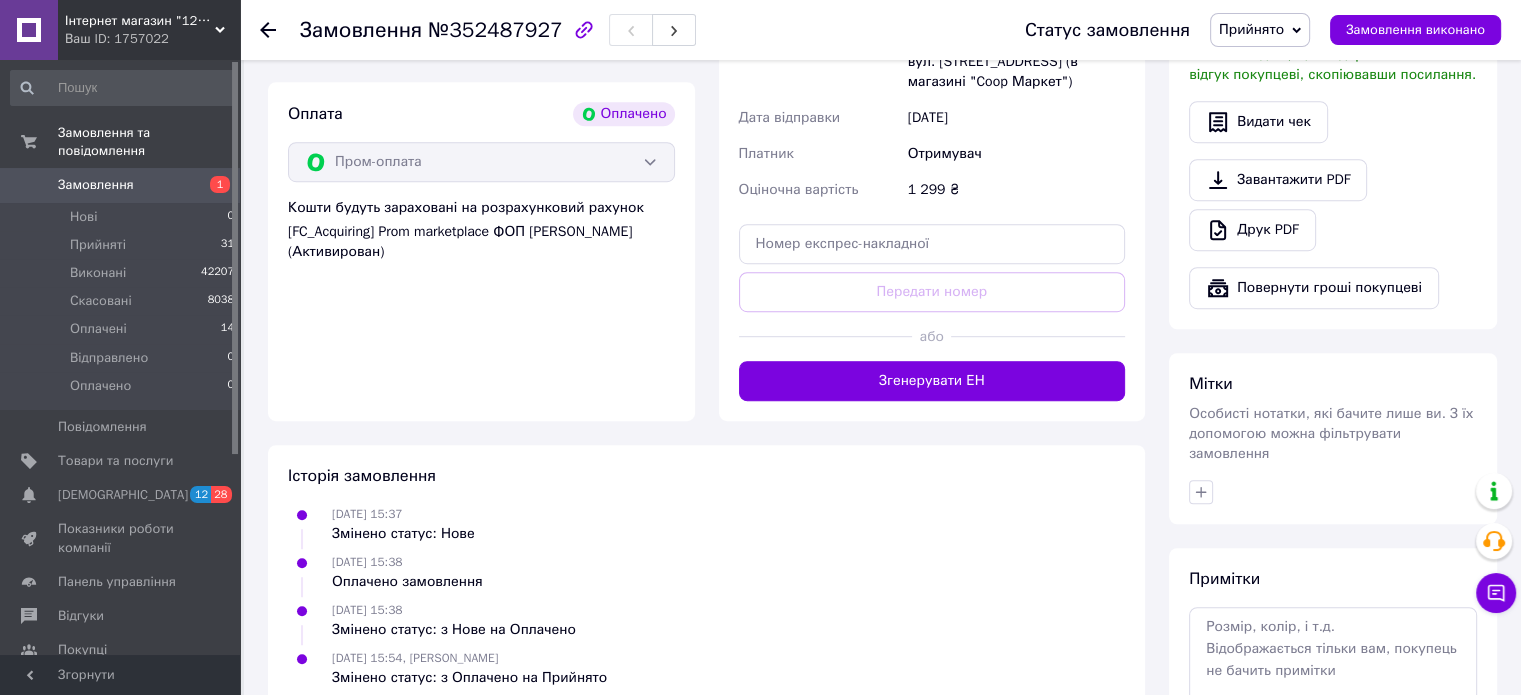 scroll, scrollTop: 1316, scrollLeft: 0, axis: vertical 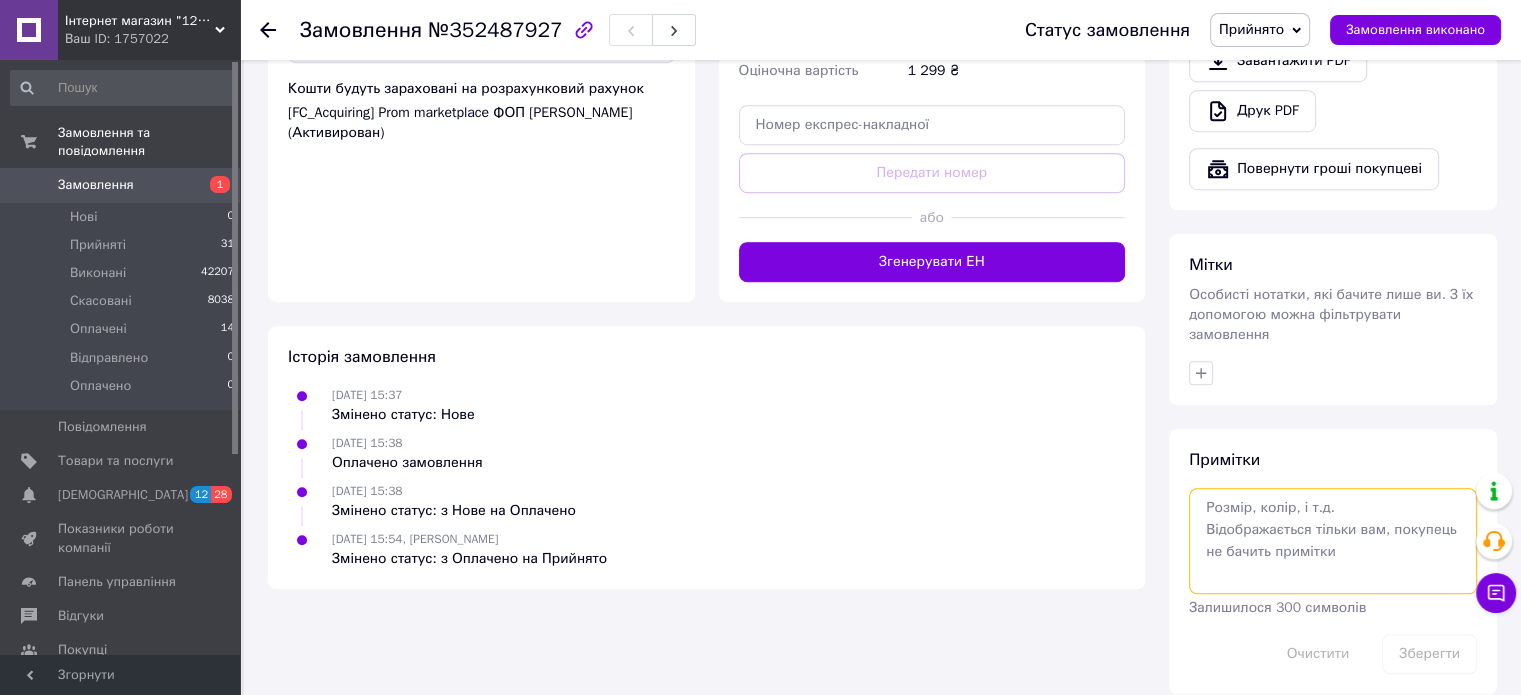 click at bounding box center [1333, 541] 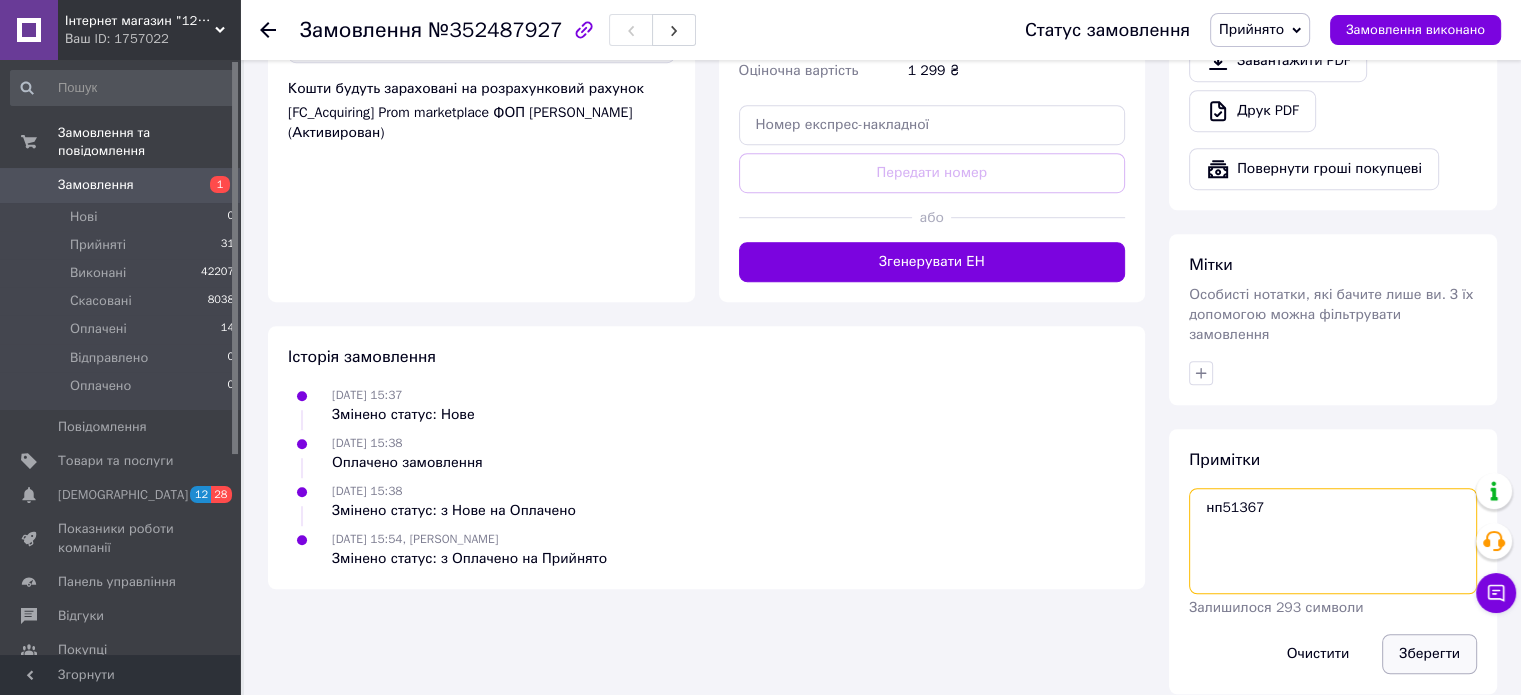 type on "нп51367" 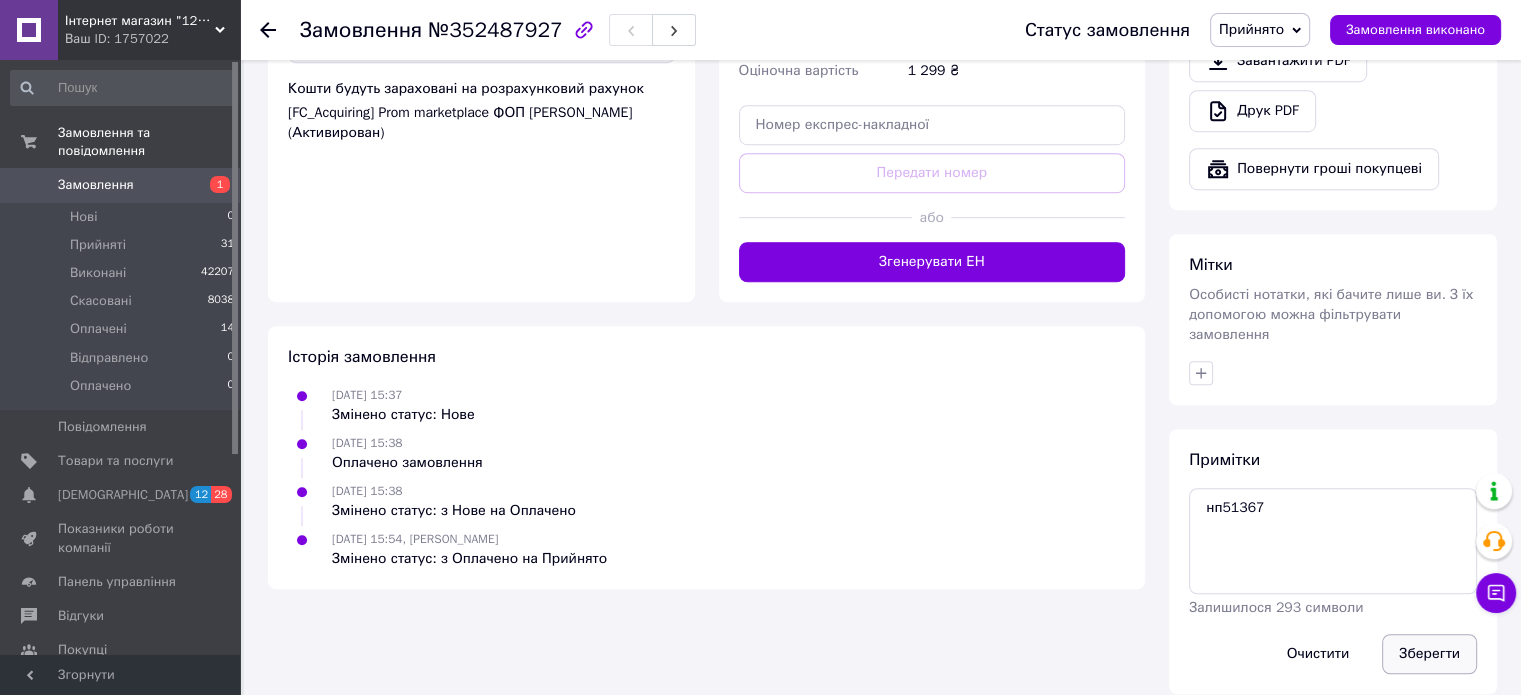 click on "Зберегти" at bounding box center [1429, 654] 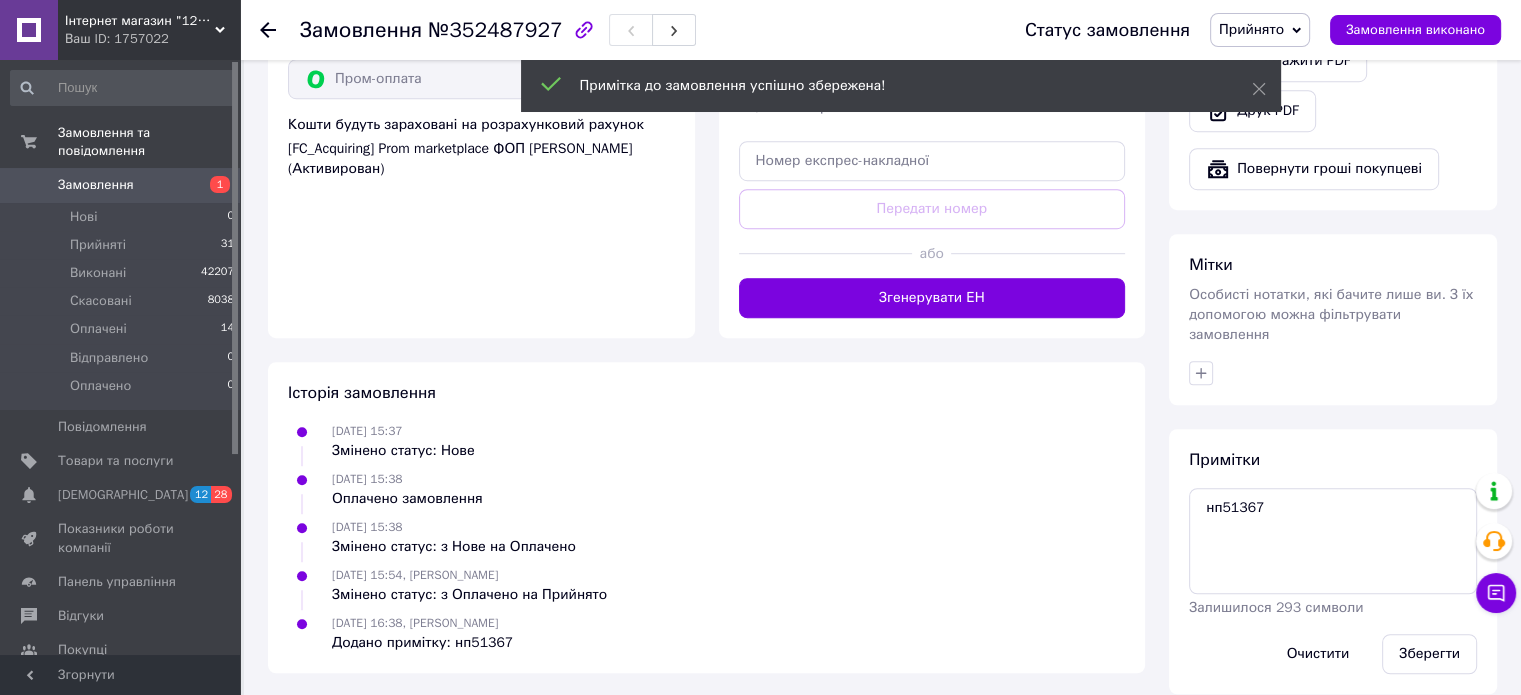 scroll, scrollTop: 1316, scrollLeft: 0, axis: vertical 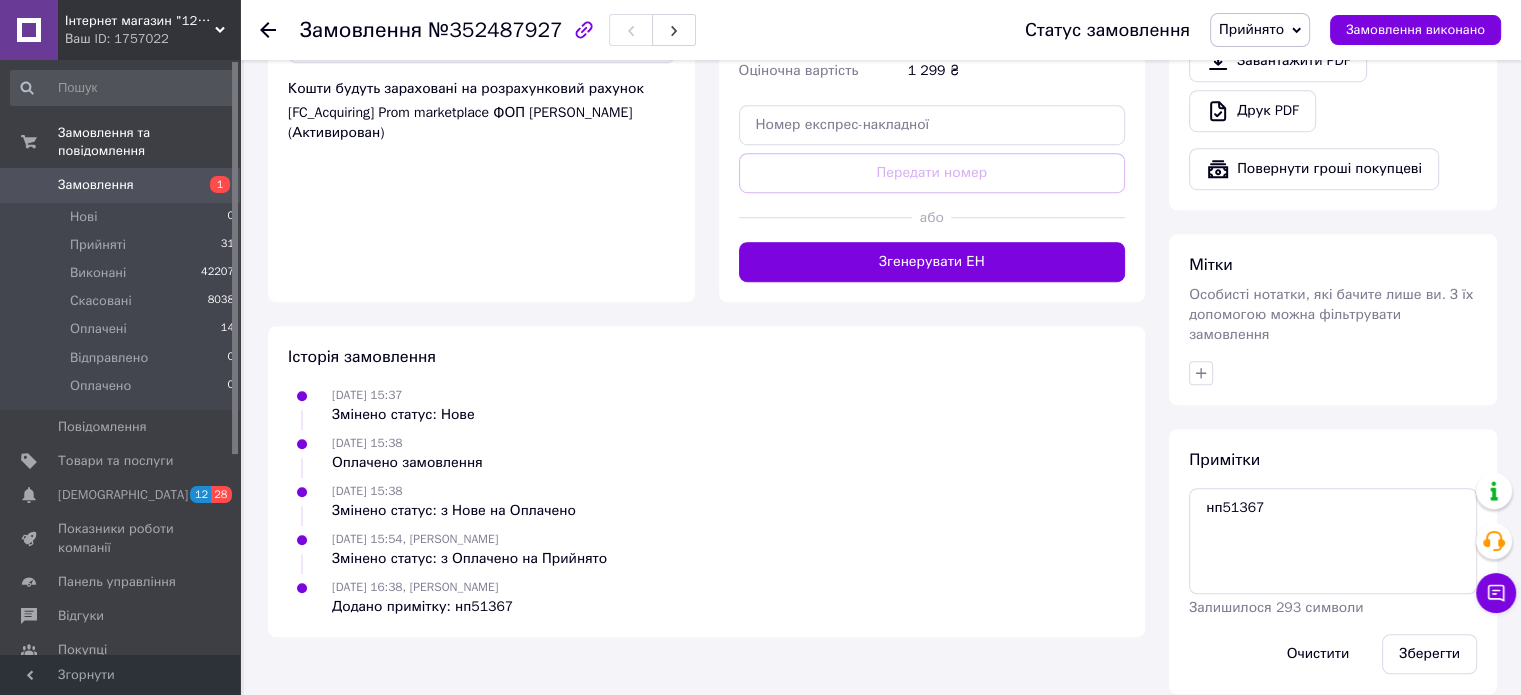 click 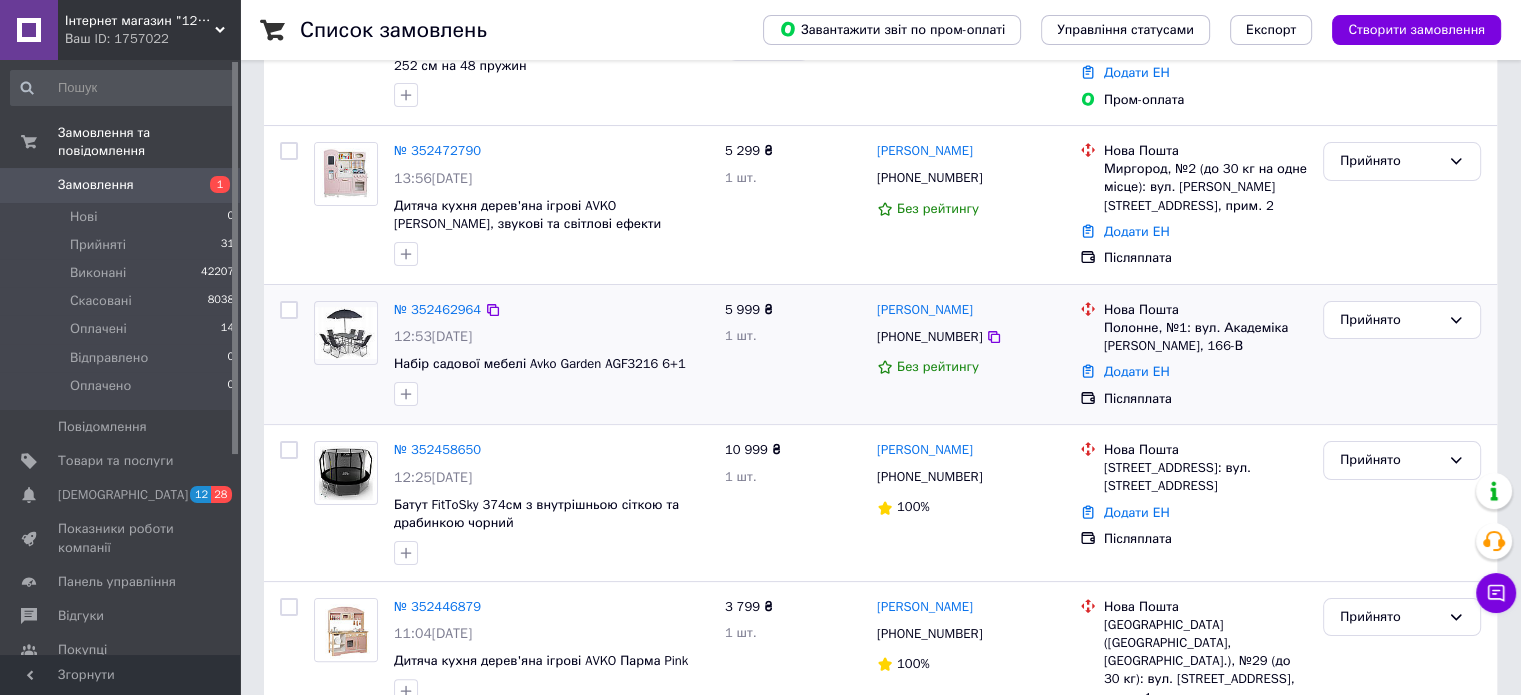 scroll, scrollTop: 600, scrollLeft: 0, axis: vertical 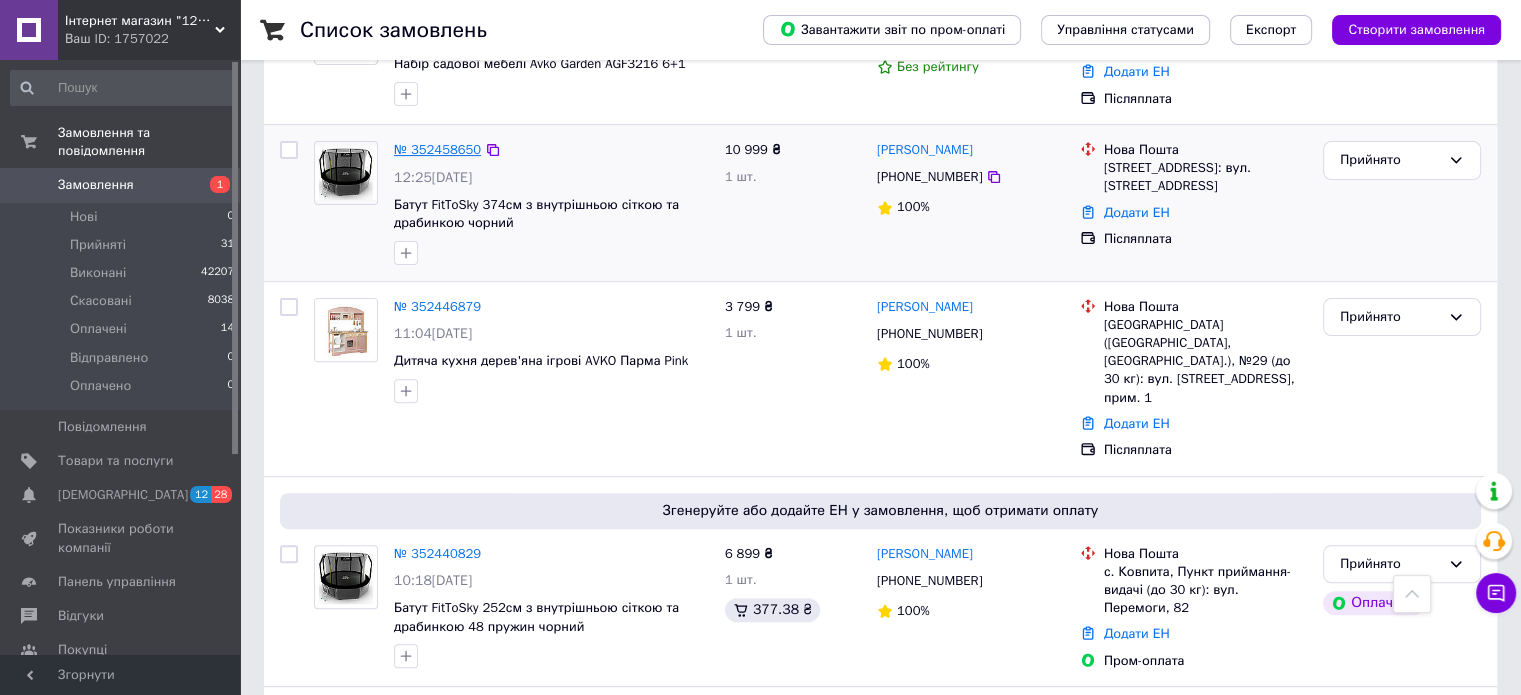 click on "№ 352458650" at bounding box center [437, 149] 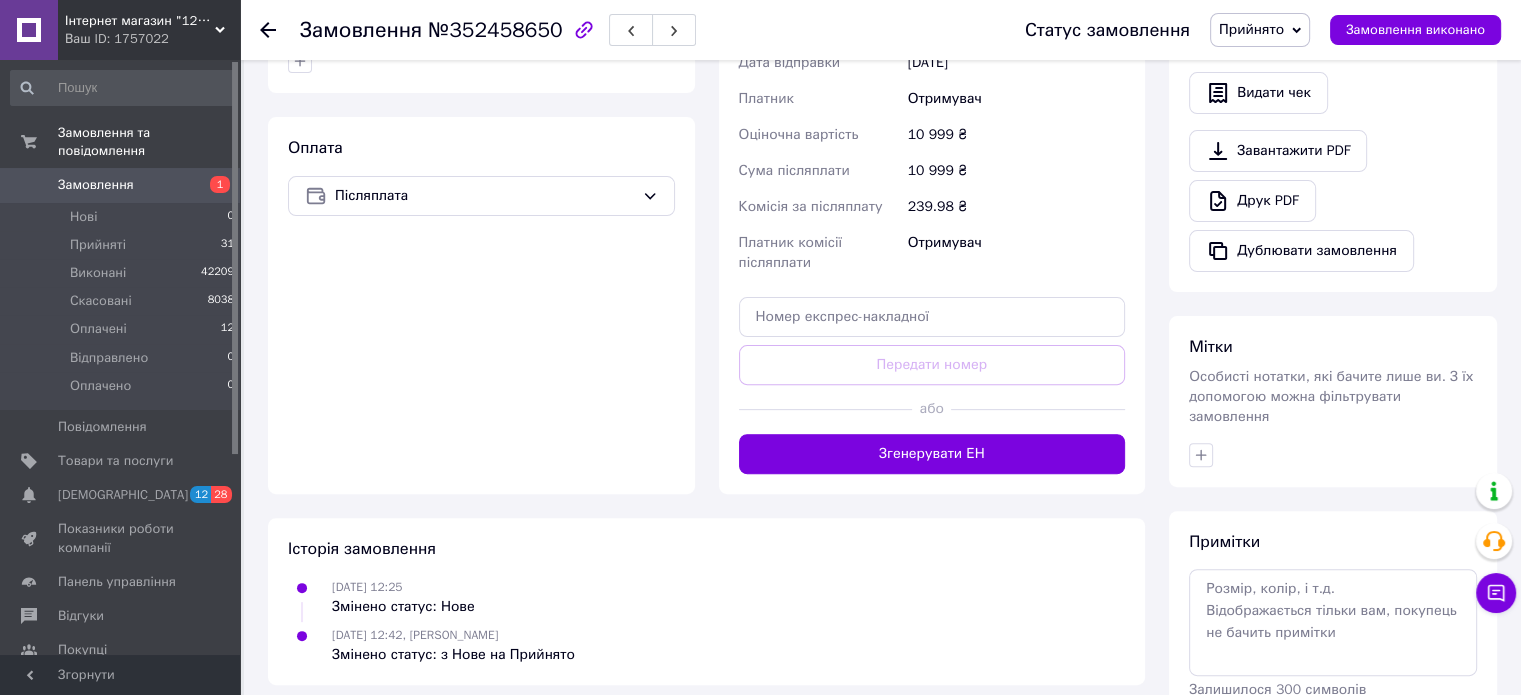 scroll, scrollTop: 667, scrollLeft: 0, axis: vertical 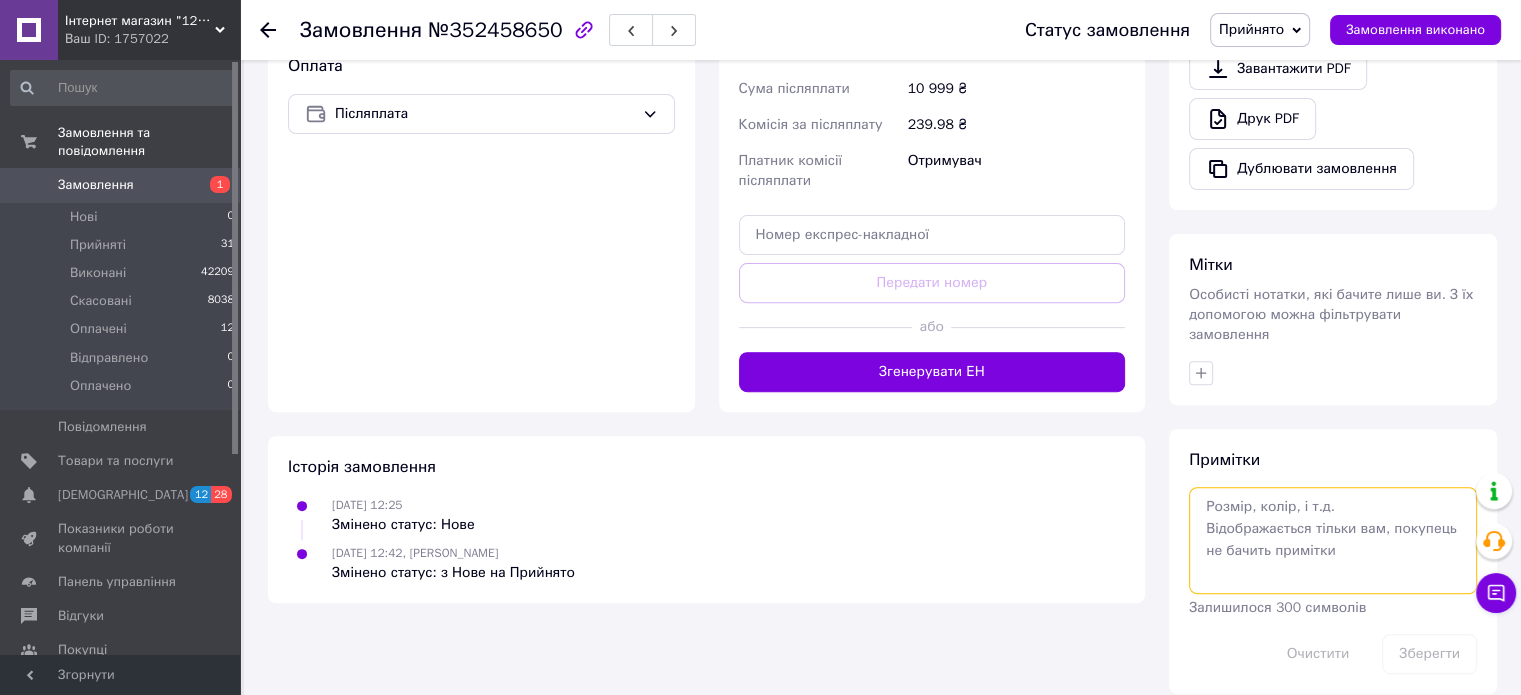 click at bounding box center [1333, 540] 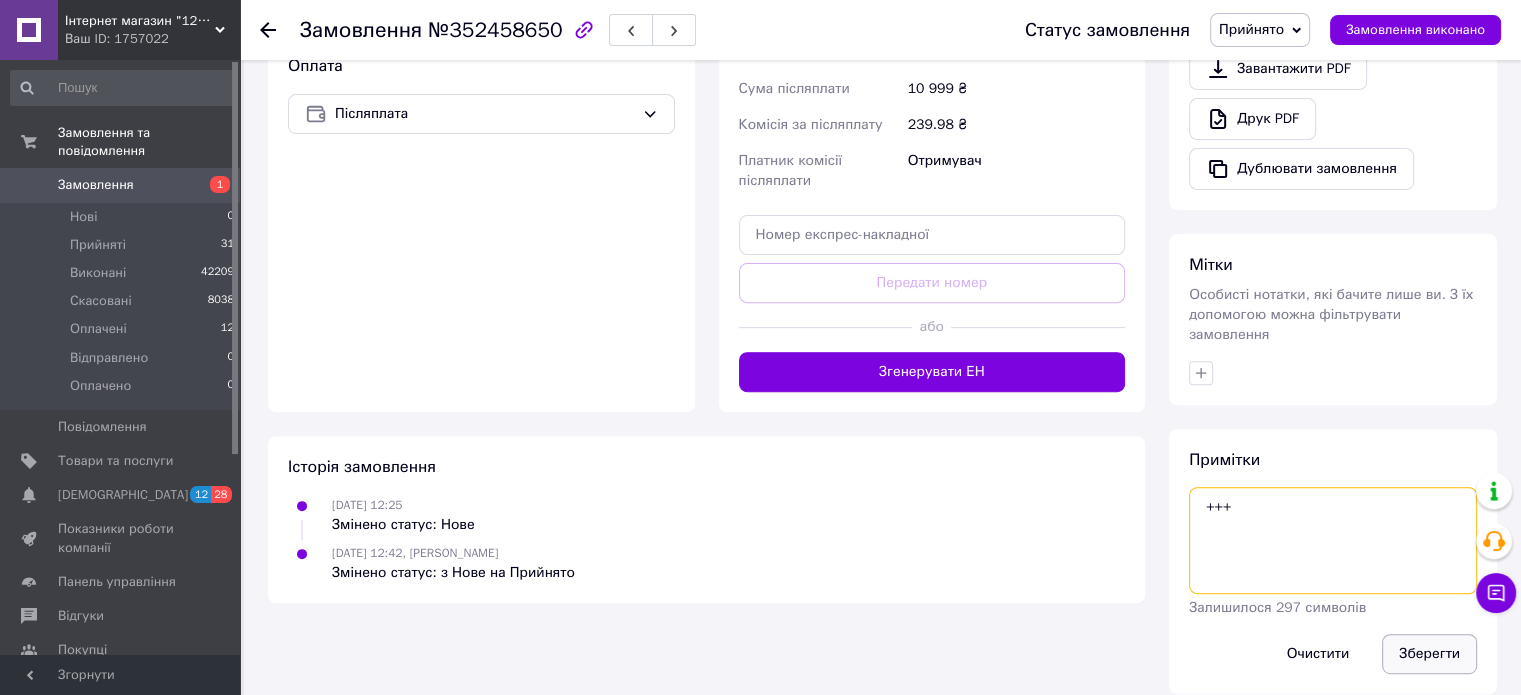 type on "+++" 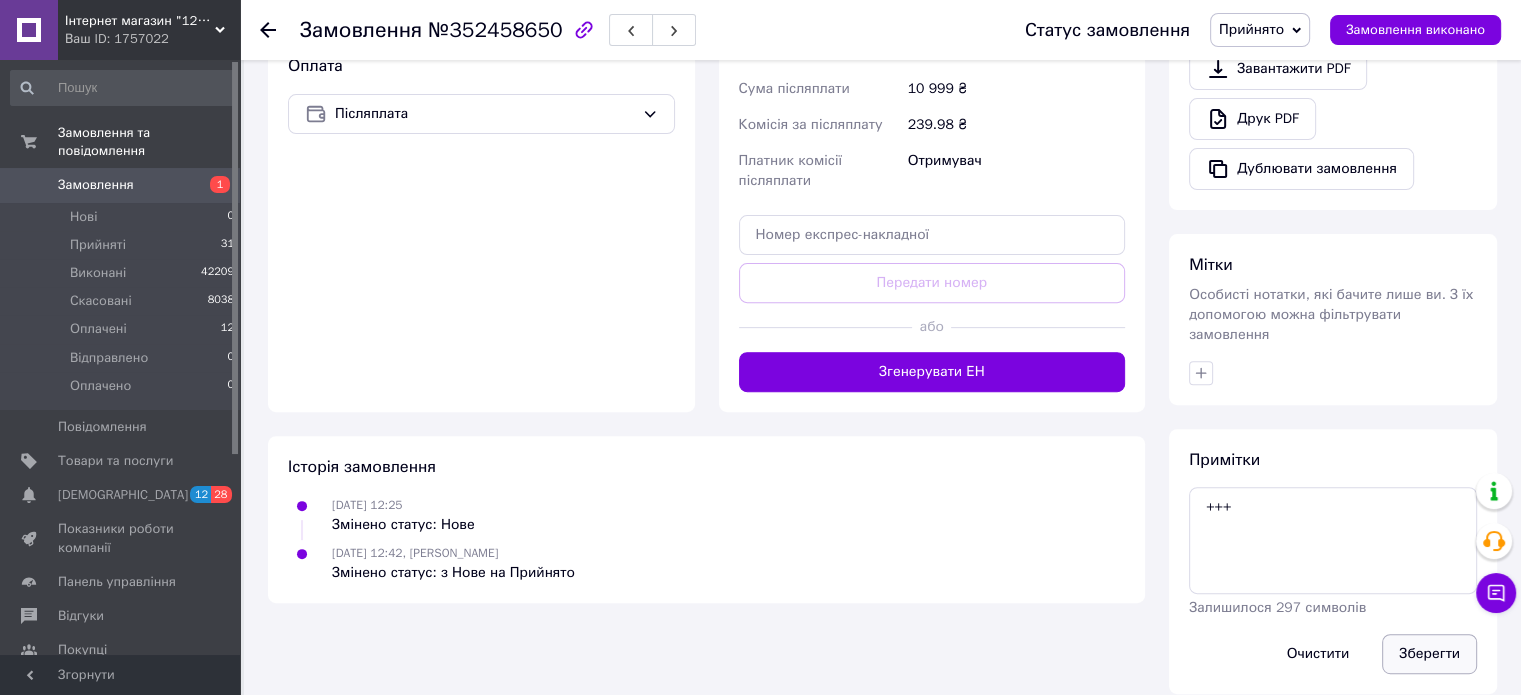 click on "Зберегти" at bounding box center (1429, 654) 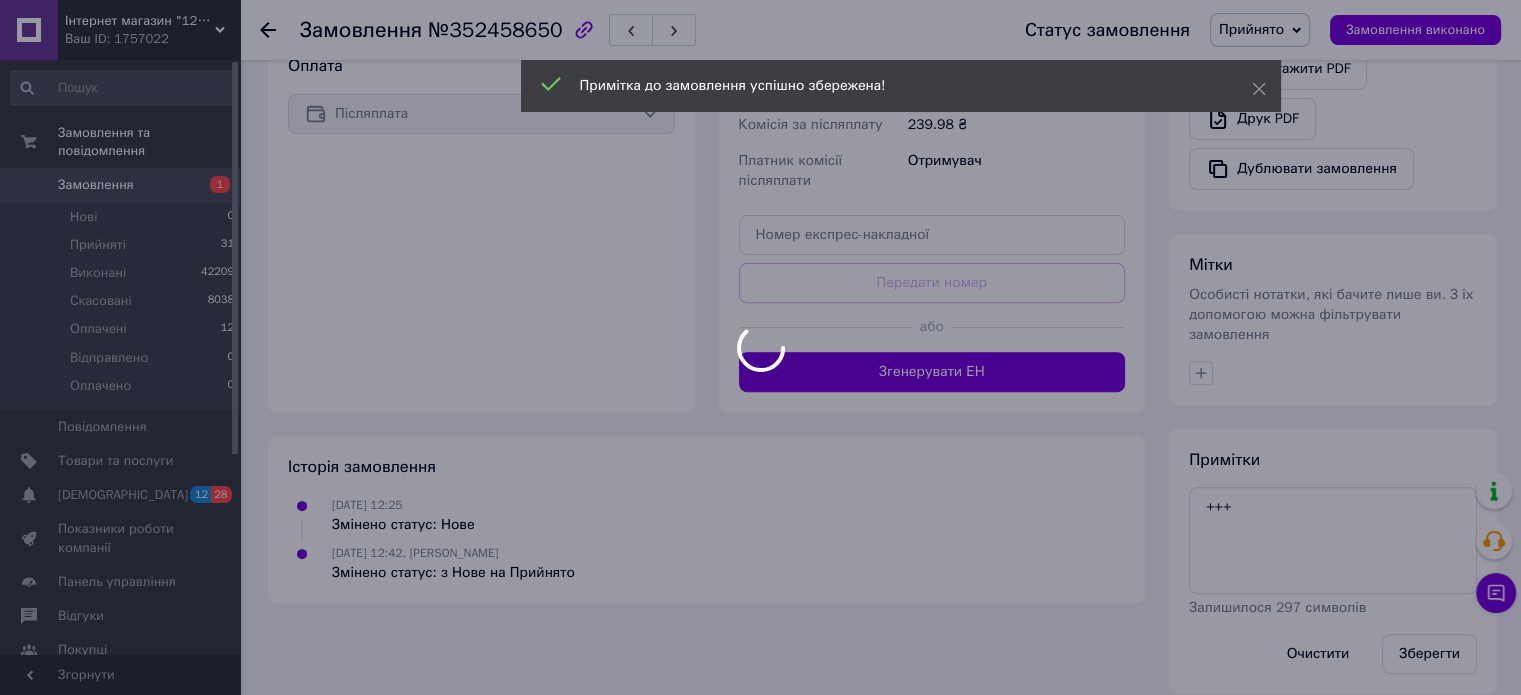 scroll, scrollTop: 631, scrollLeft: 0, axis: vertical 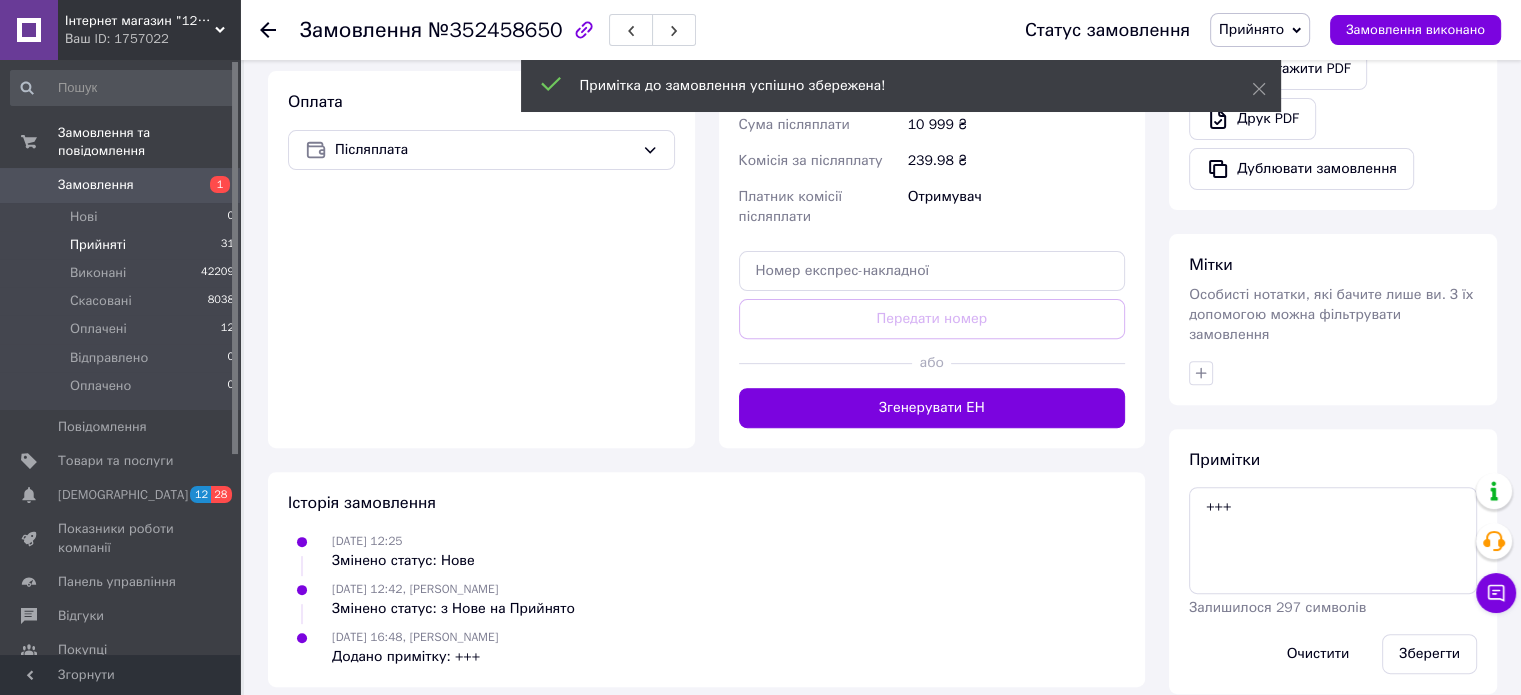 click on "Прийняті 31" at bounding box center (123, 245) 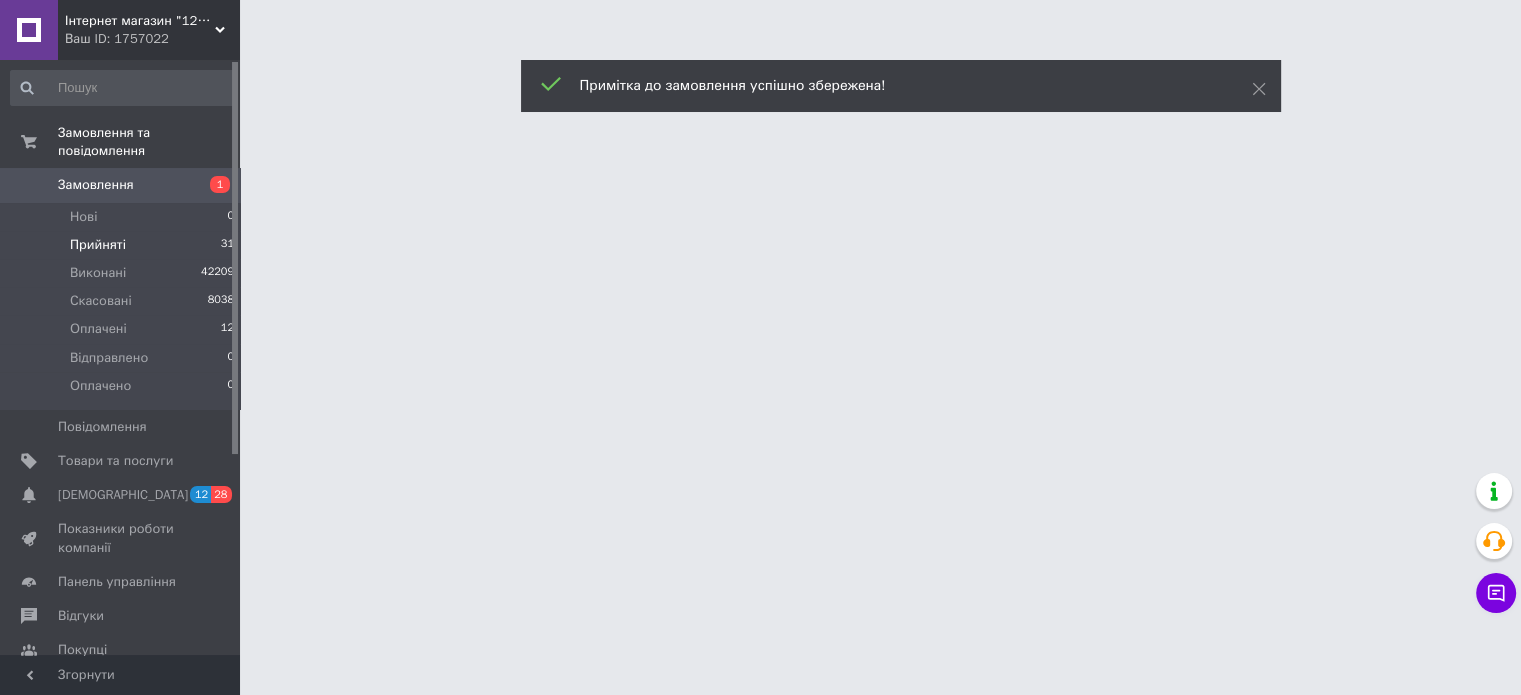 scroll, scrollTop: 0, scrollLeft: 0, axis: both 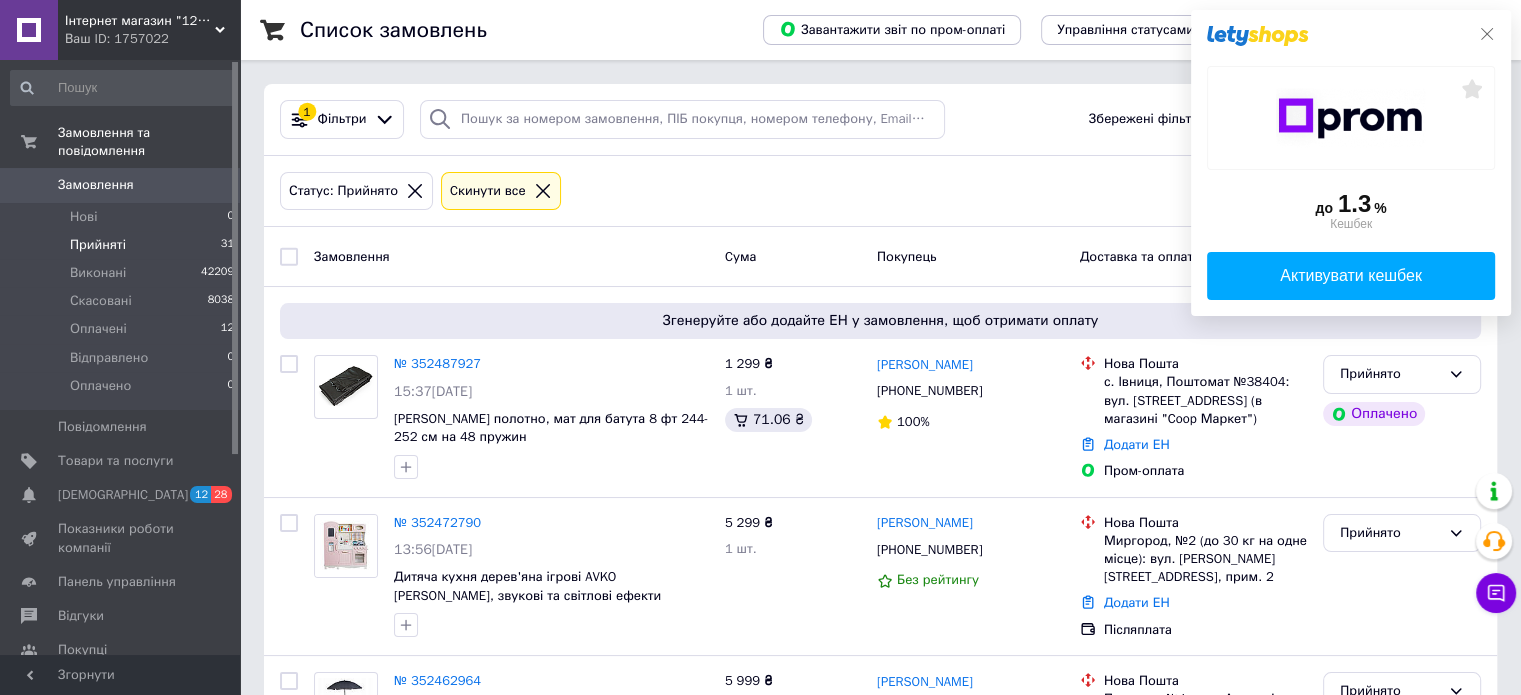 click 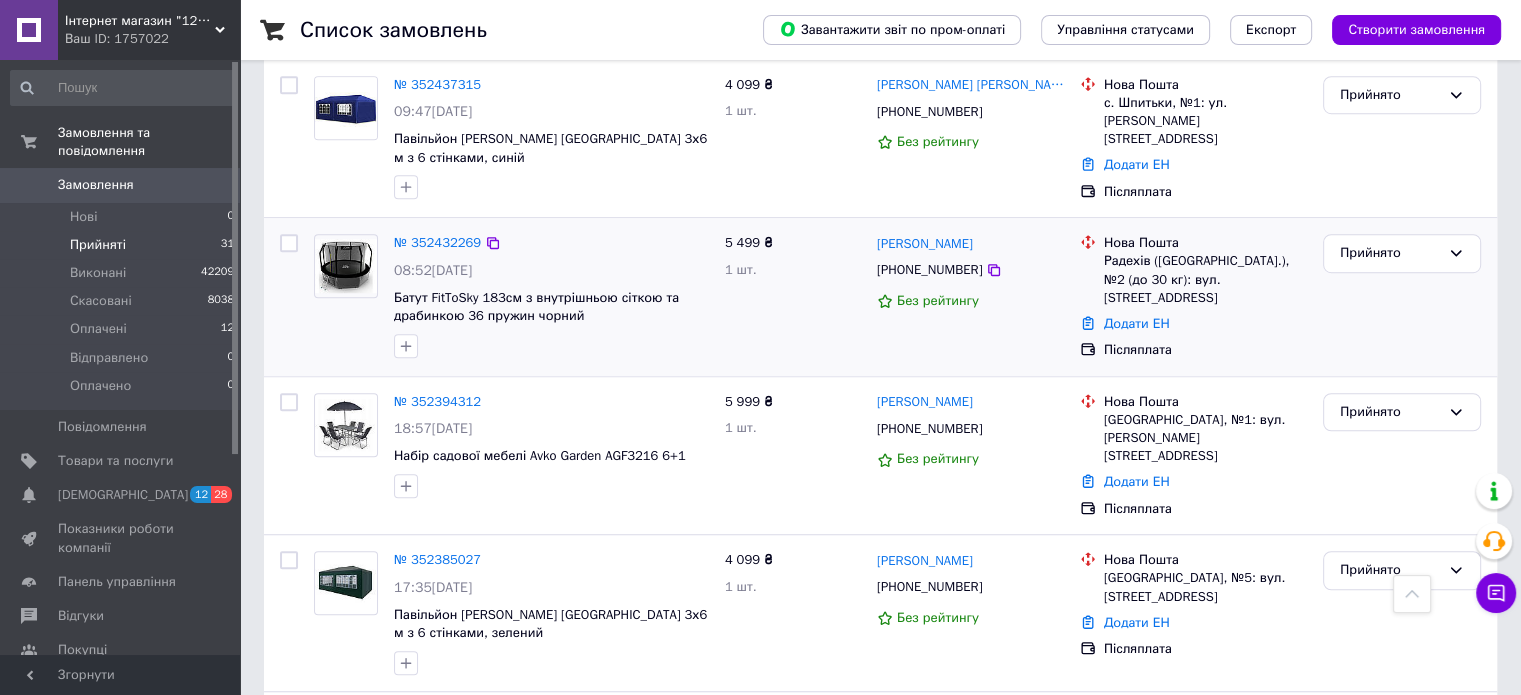scroll, scrollTop: 1300, scrollLeft: 0, axis: vertical 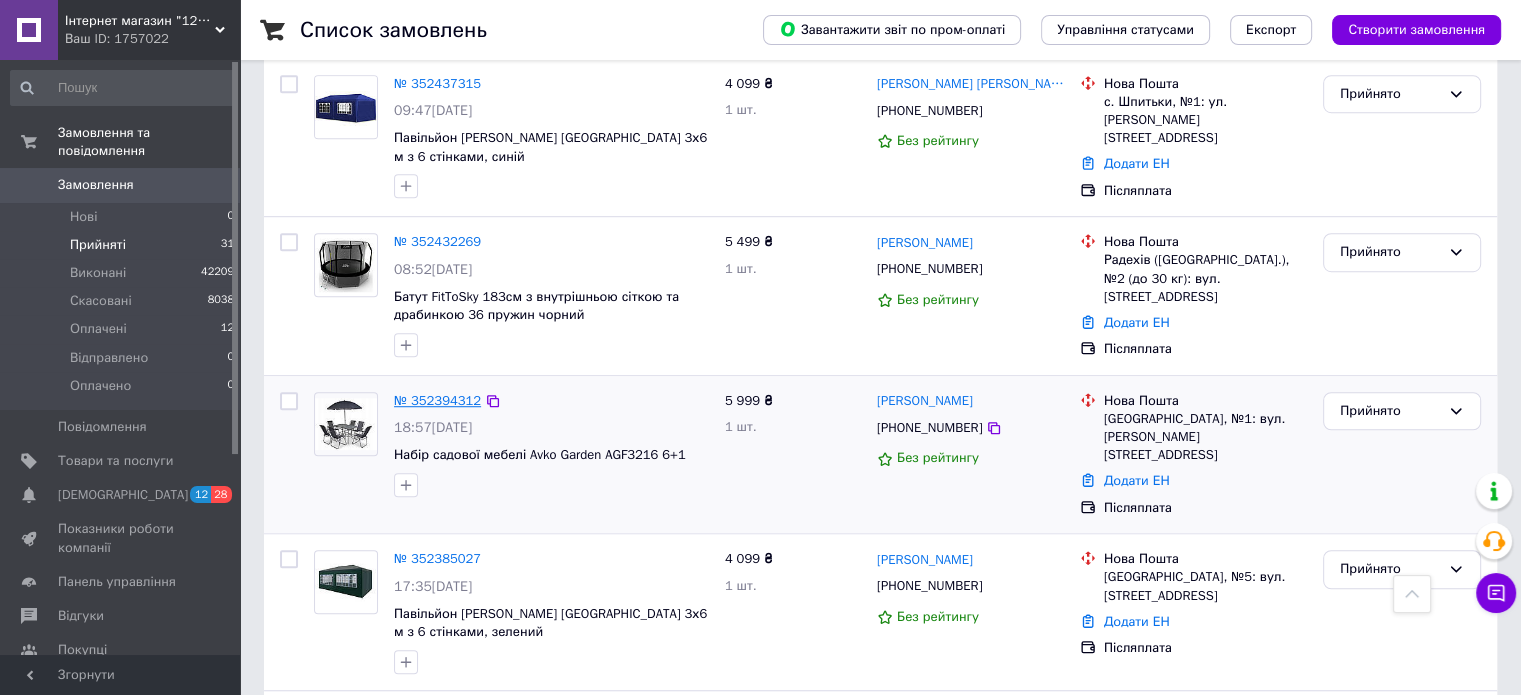 click on "№ 352394312" at bounding box center [437, 400] 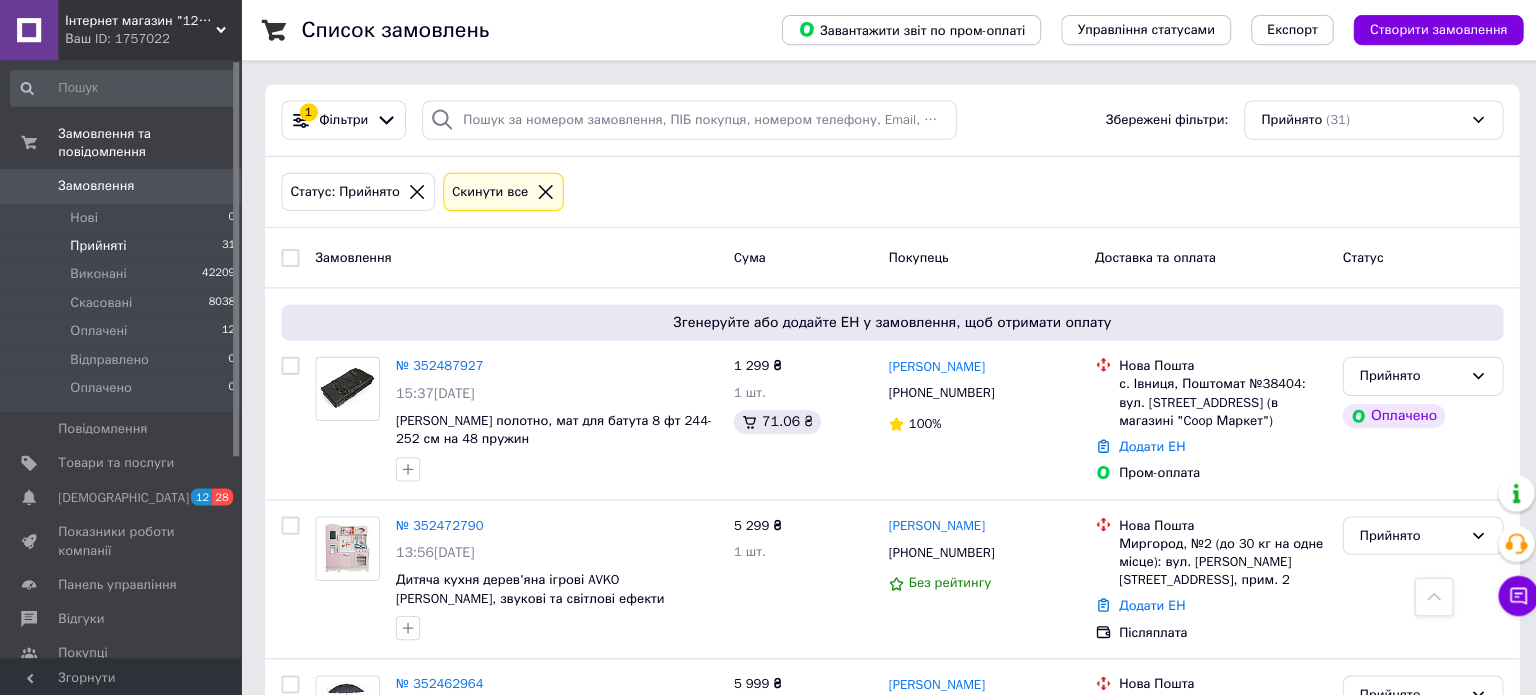 click on "Інтернет магазин "12ка" Ваш ID: 1757022 Сайт Інтернет магазин "12ка" Кабінет покупця Перевірити стан системи Сторінка на порталі Довідка Вийти Замовлення та повідомлення Замовлення 0 Нові 0 Прийняті 31 Виконані 42209 Скасовані 8038 Оплачені 12 Відправлено 0 Оплачено 0 Повідомлення 0 Товари та послуги Сповіщення 12 28 Показники роботи компанії Панель управління Відгуки Покупці Каталог ProSale Аналітика Інструменти веб-майстра та SEO Управління сайтом Гаманець компанії Маркет Налаштування Тарифи та рахунки Prom топ Згорнути 1" at bounding box center (768, 1916) 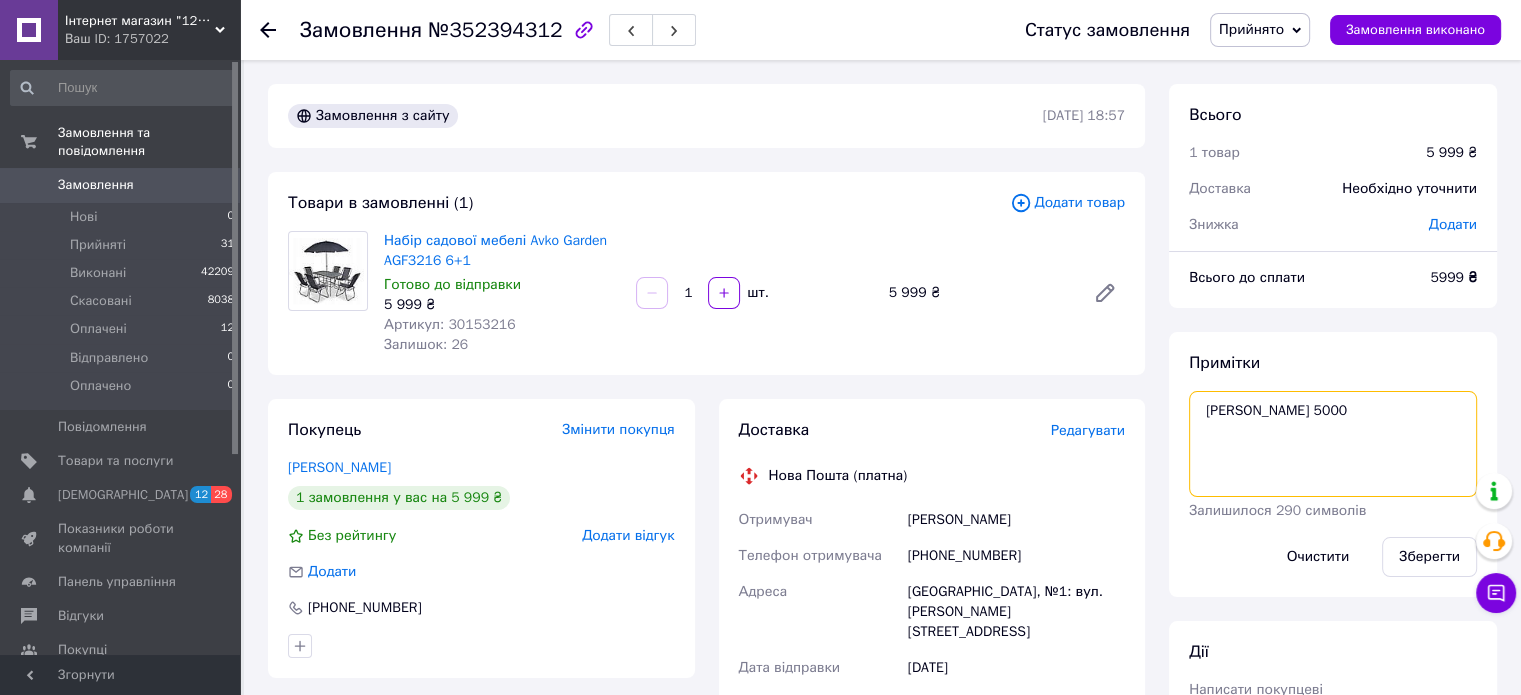 click on "Євген 5000" at bounding box center (1333, 444) 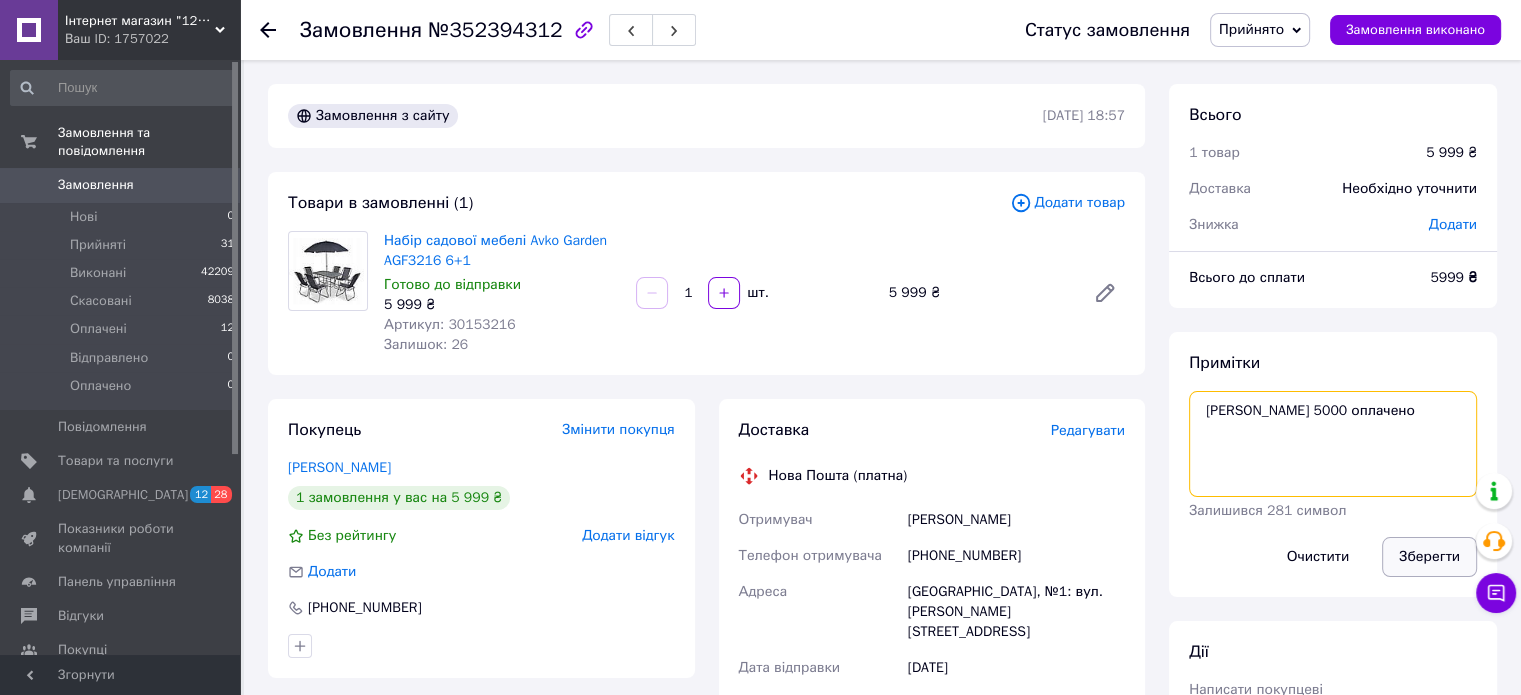 type on "Євген 5000 оплачено" 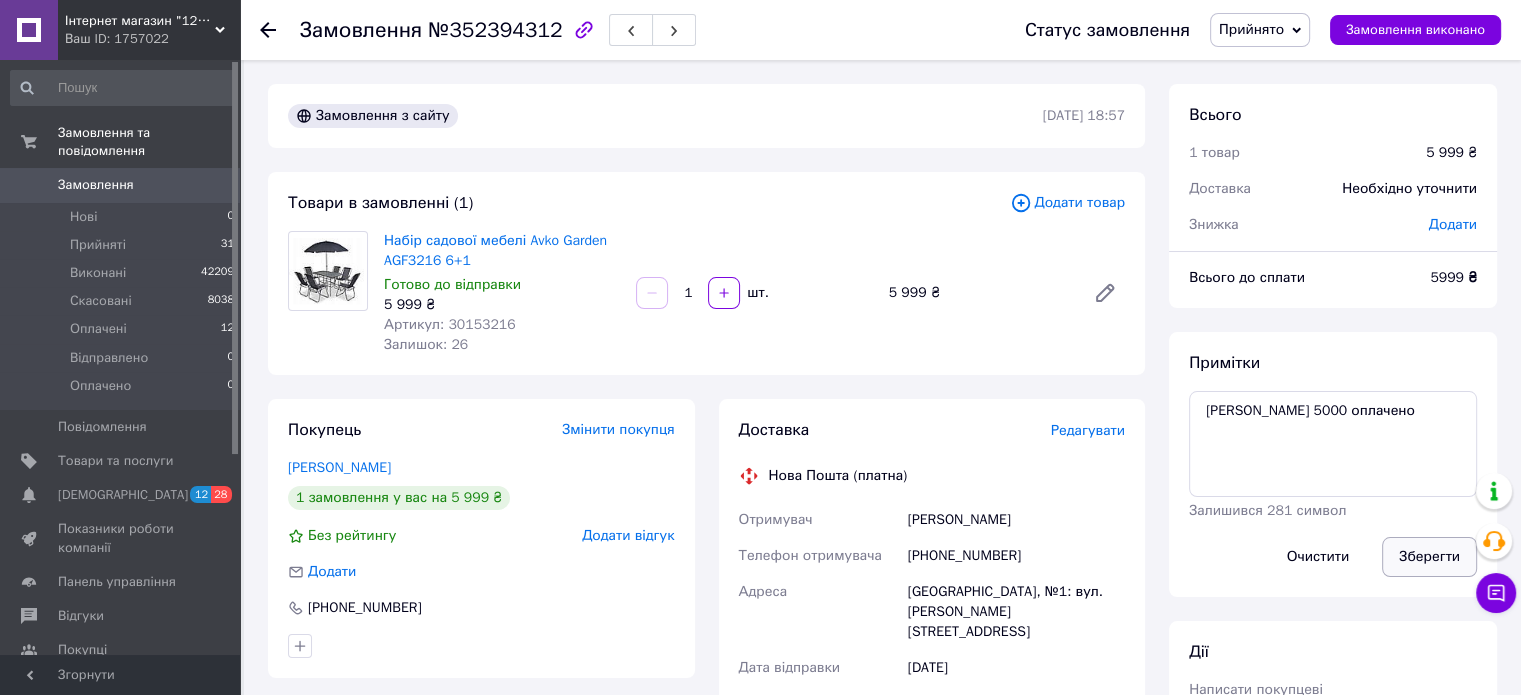 click on "Зберегти" at bounding box center (1429, 557) 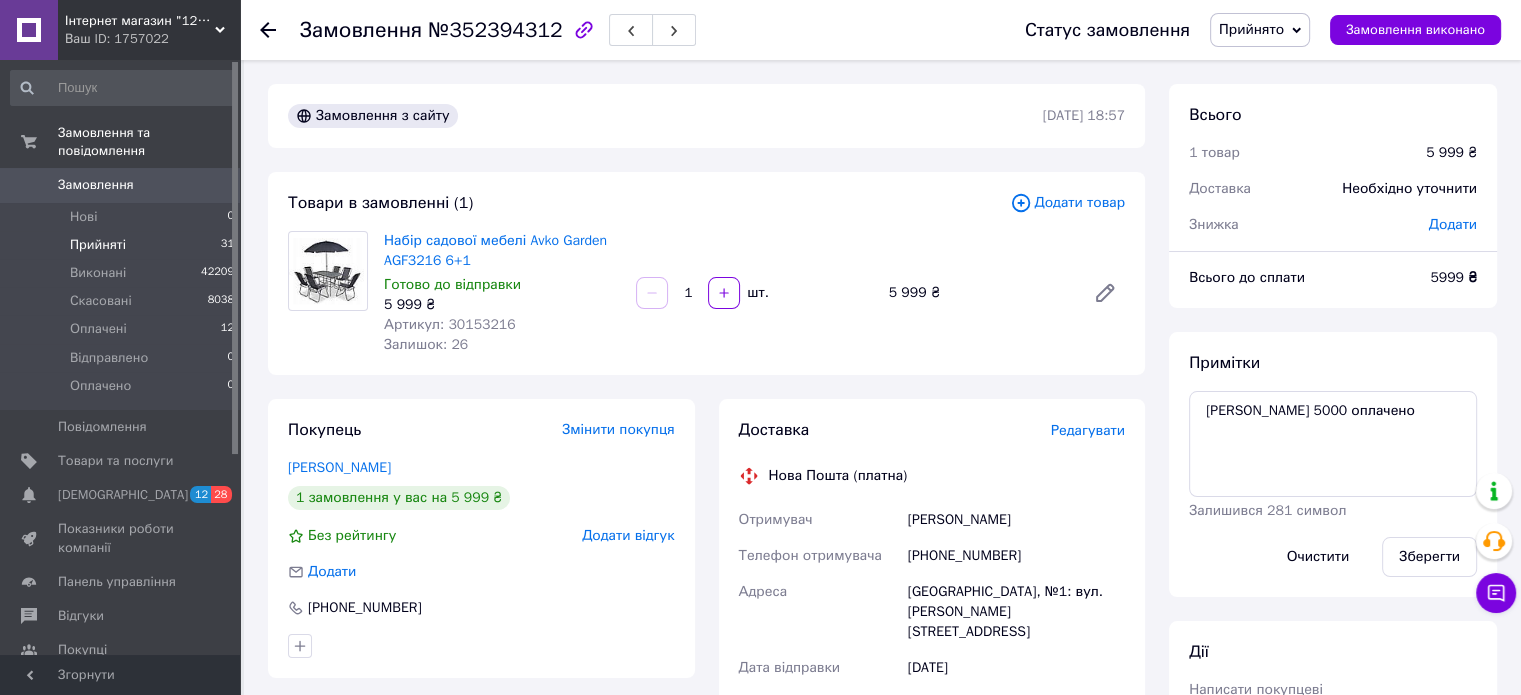 click on "Прийняті 31" at bounding box center (123, 245) 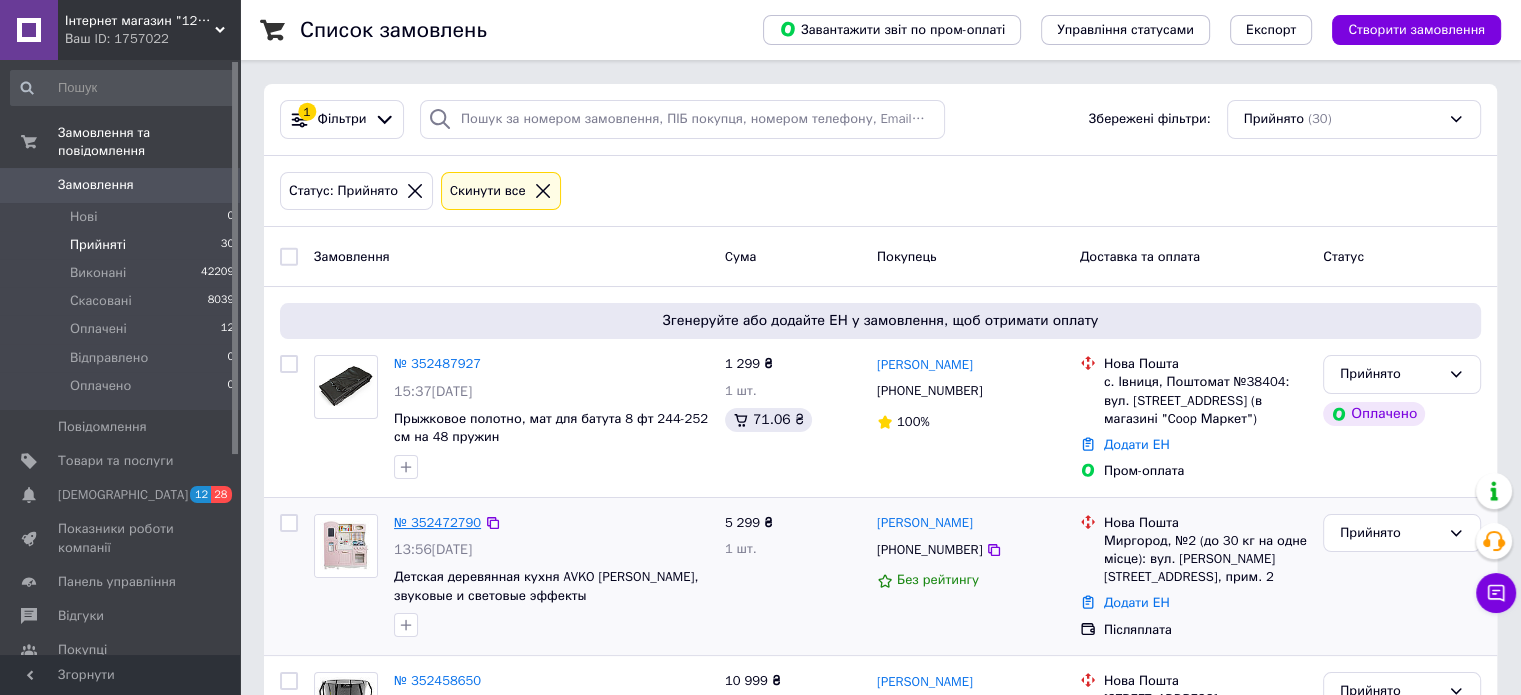click on "№ 352472790" at bounding box center [437, 522] 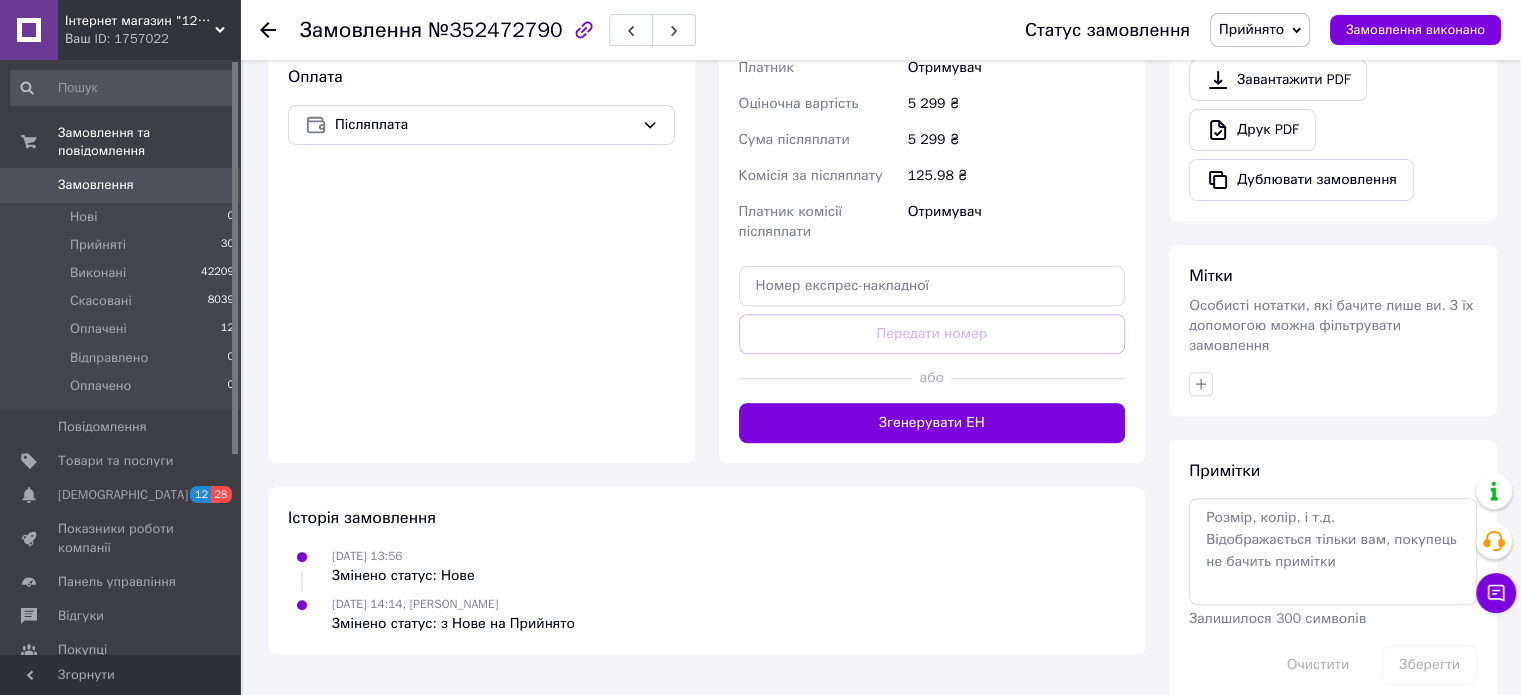 scroll, scrollTop: 667, scrollLeft: 0, axis: vertical 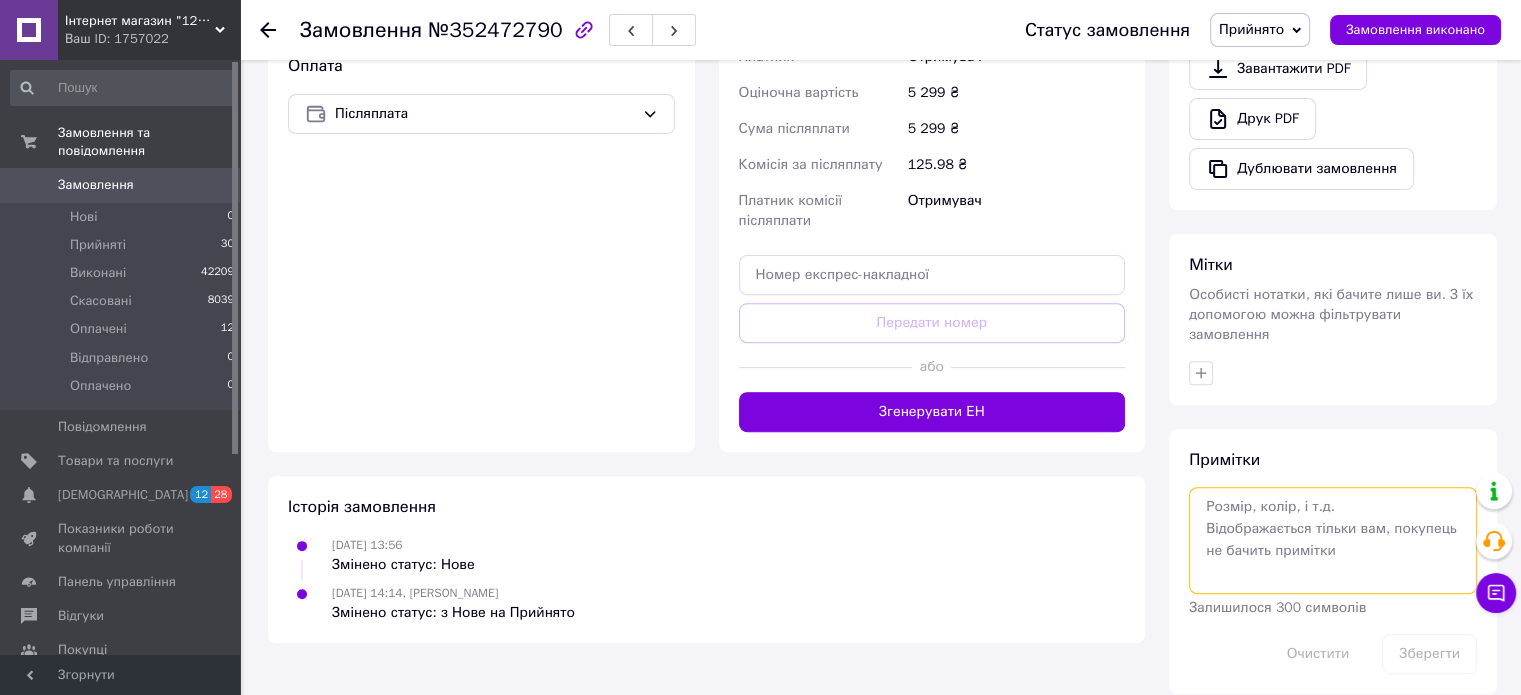 click at bounding box center (1333, 540) 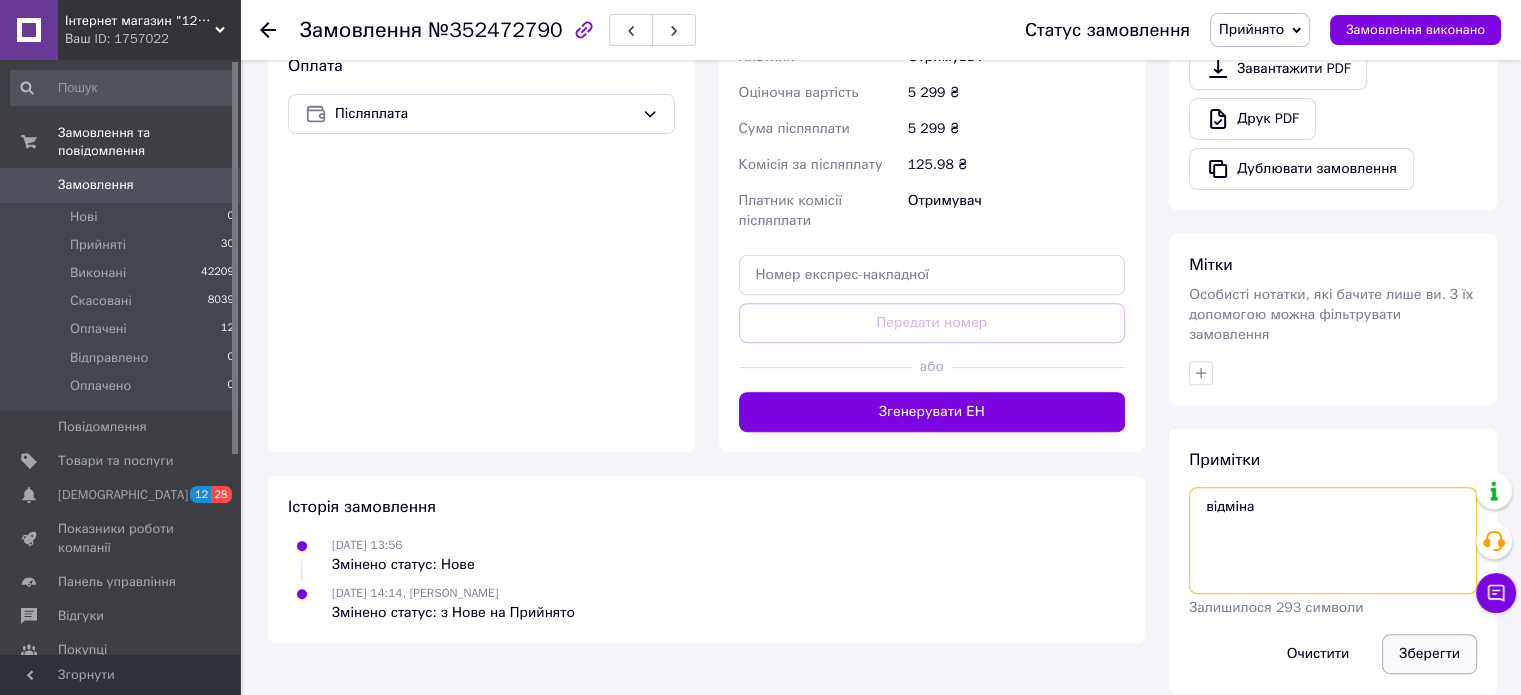 type on "відміна" 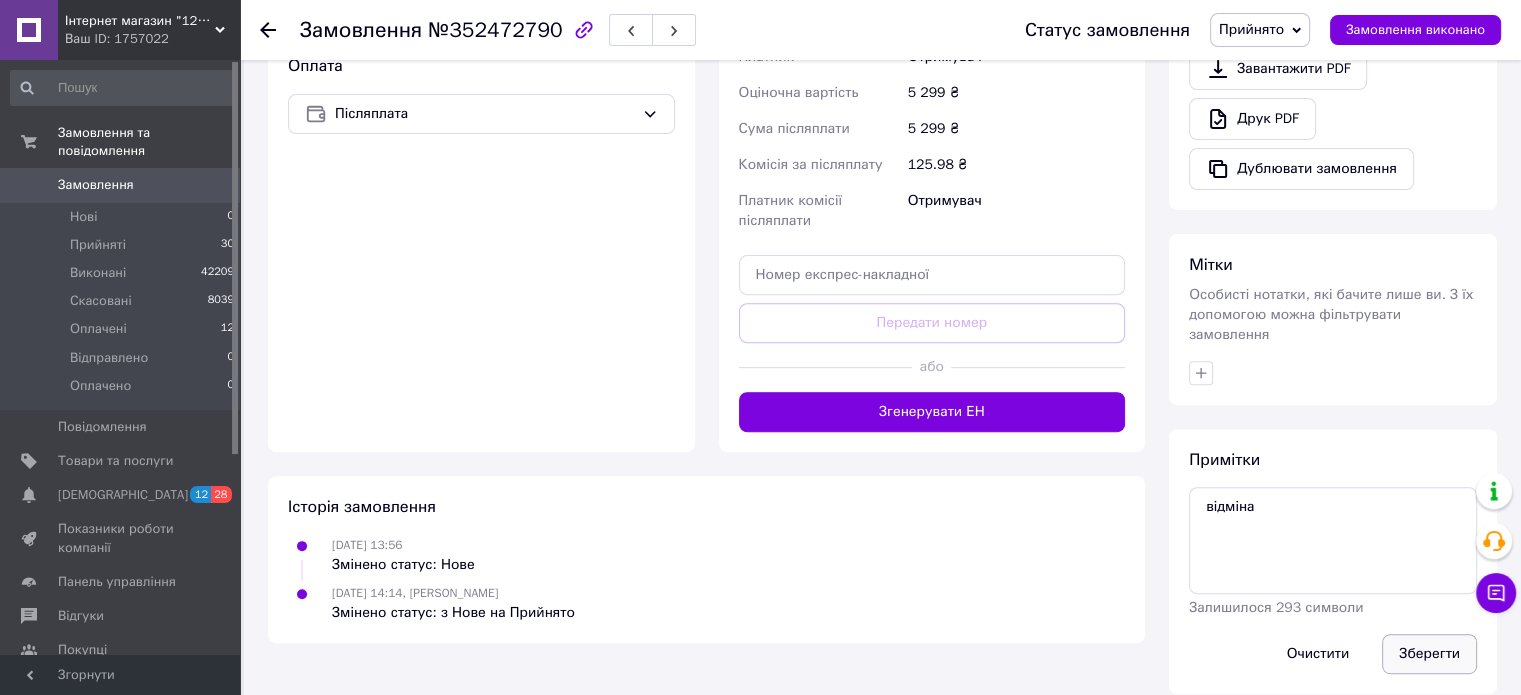 click on "Зберегти" at bounding box center [1429, 654] 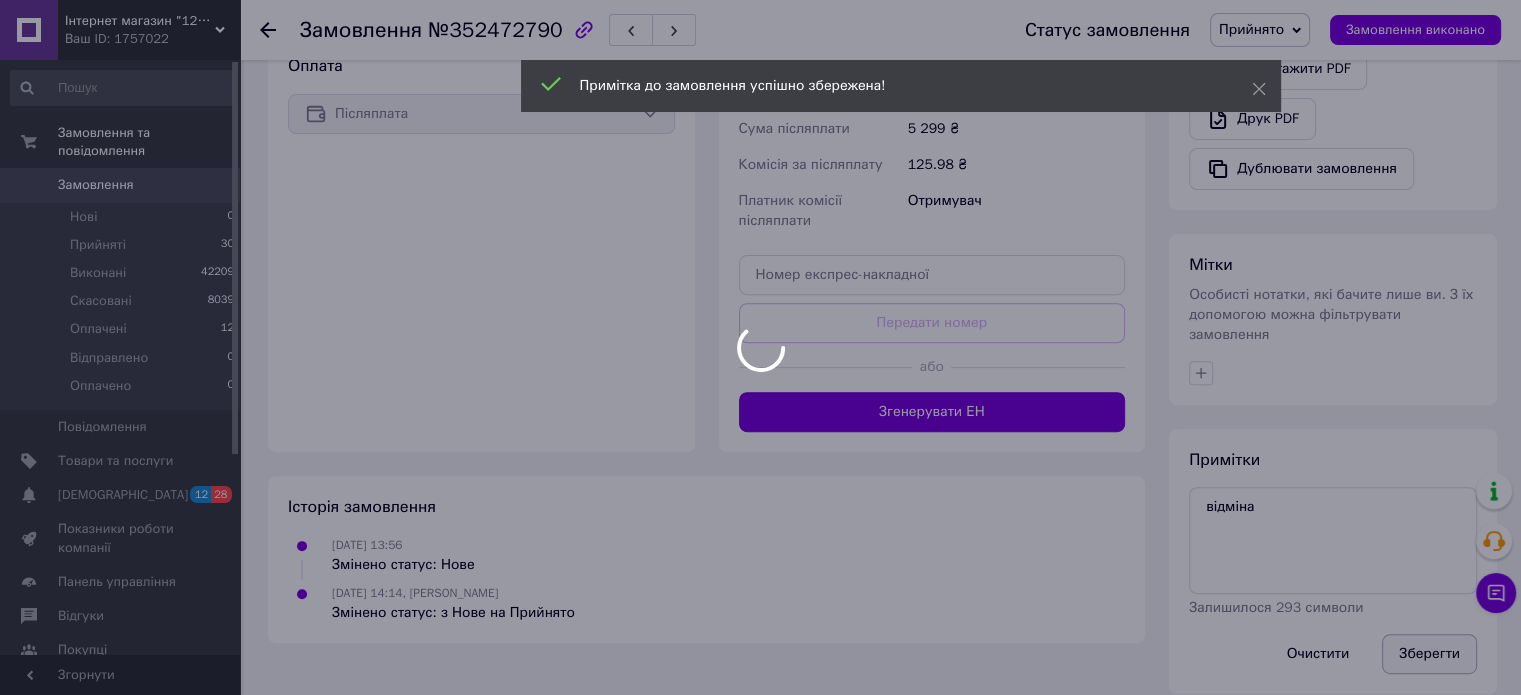 click on "Зберегти" at bounding box center [1429, 654] 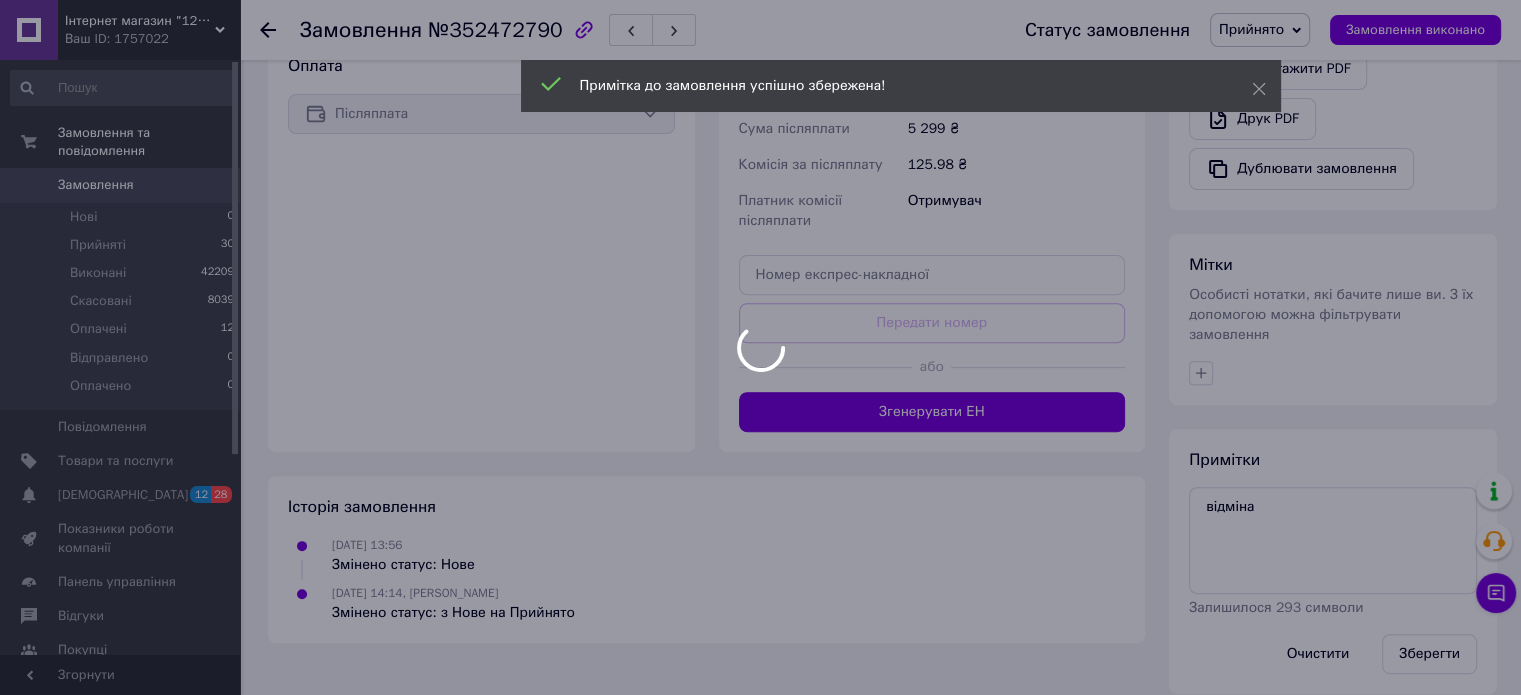 scroll, scrollTop: 666, scrollLeft: 0, axis: vertical 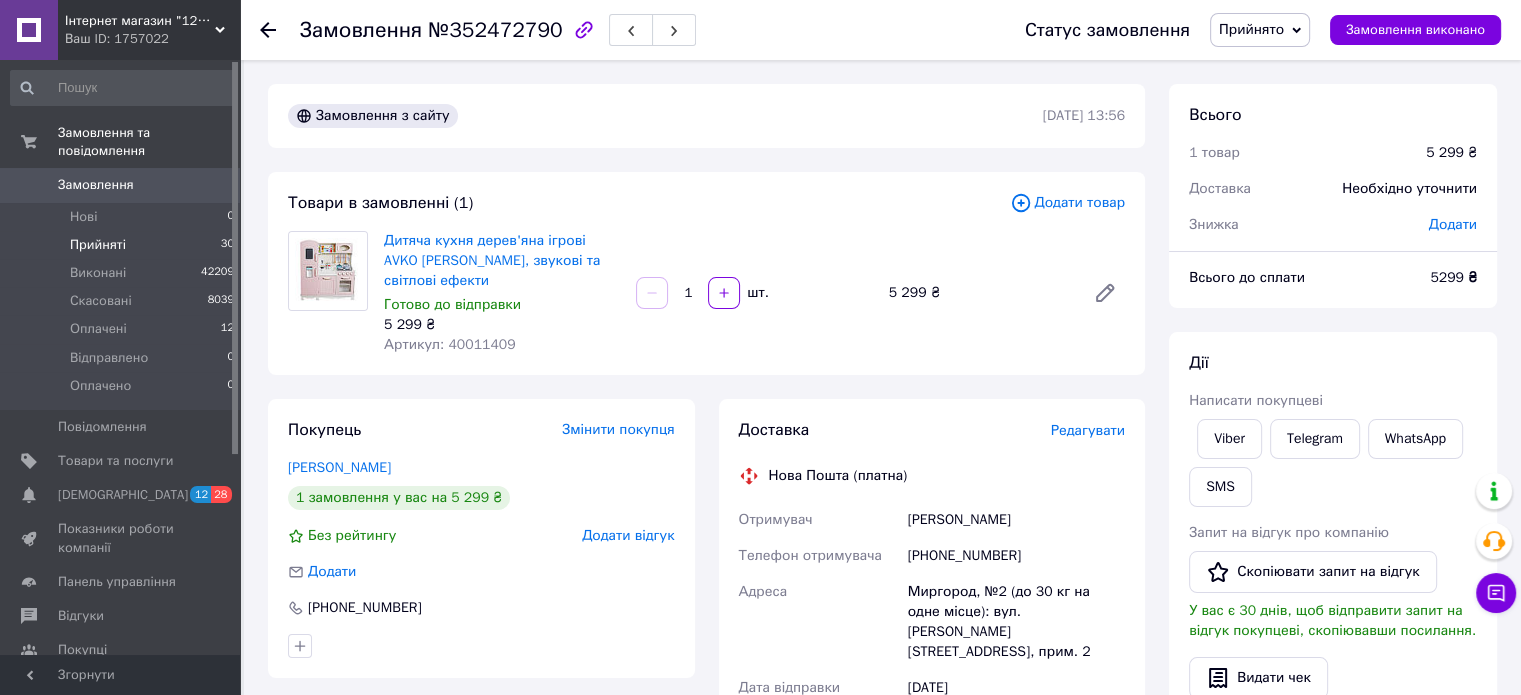 click on "Прийняті 30" at bounding box center (123, 245) 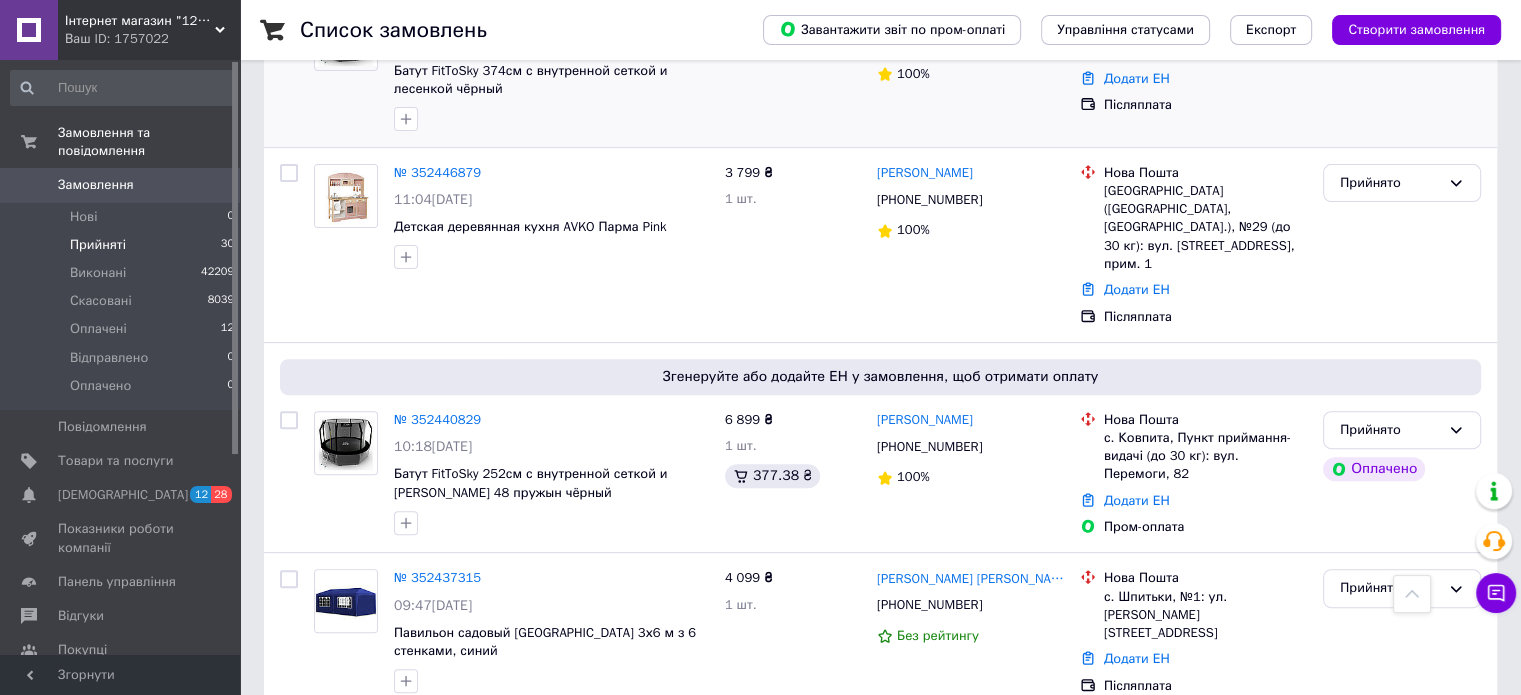 scroll, scrollTop: 700, scrollLeft: 0, axis: vertical 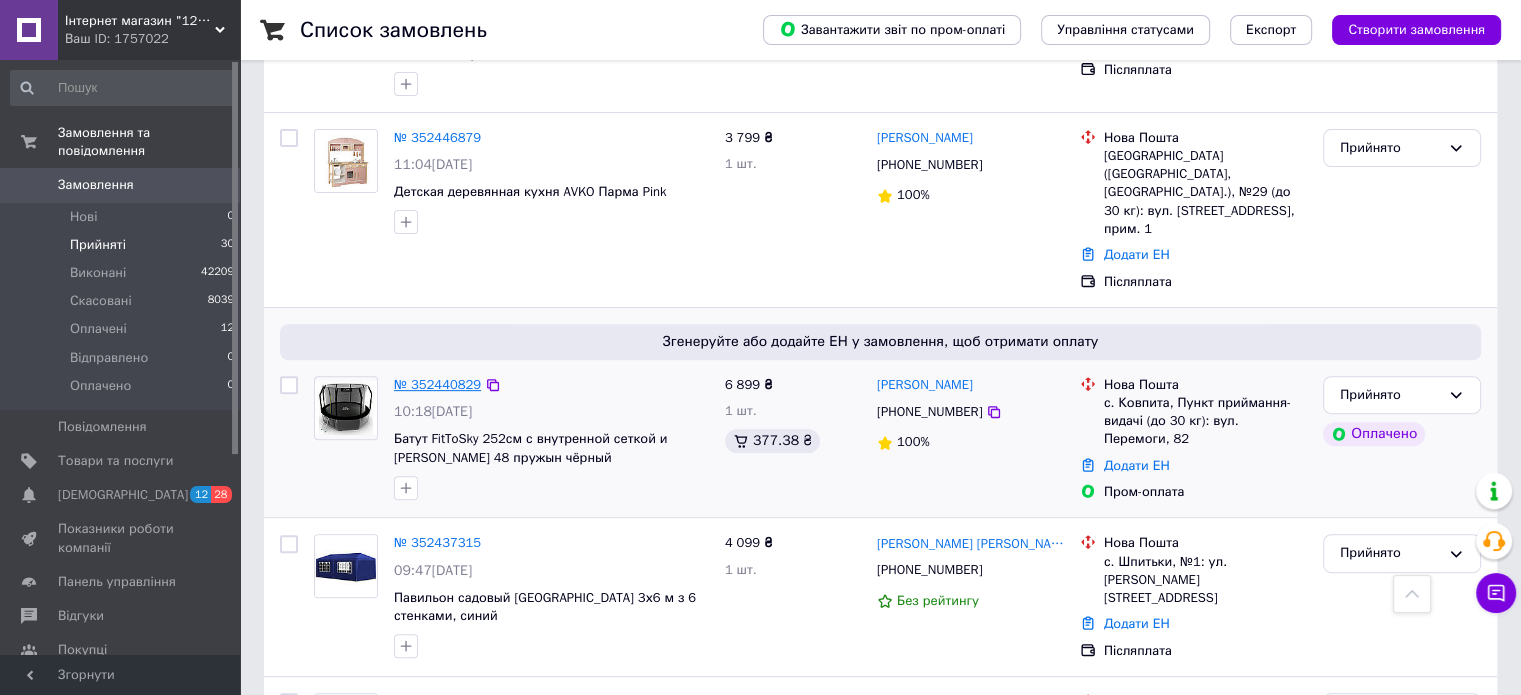 click on "№ 352440829" at bounding box center [437, 384] 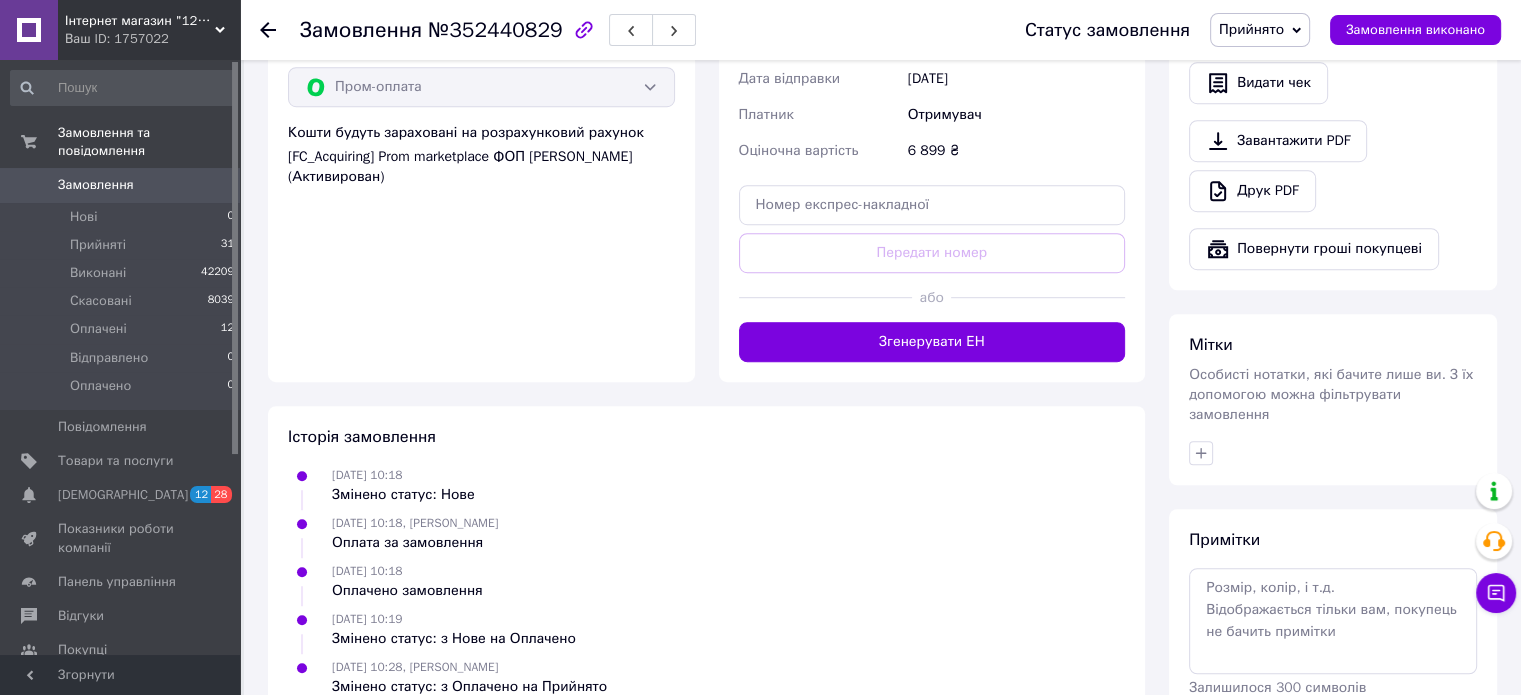 scroll, scrollTop: 1316, scrollLeft: 0, axis: vertical 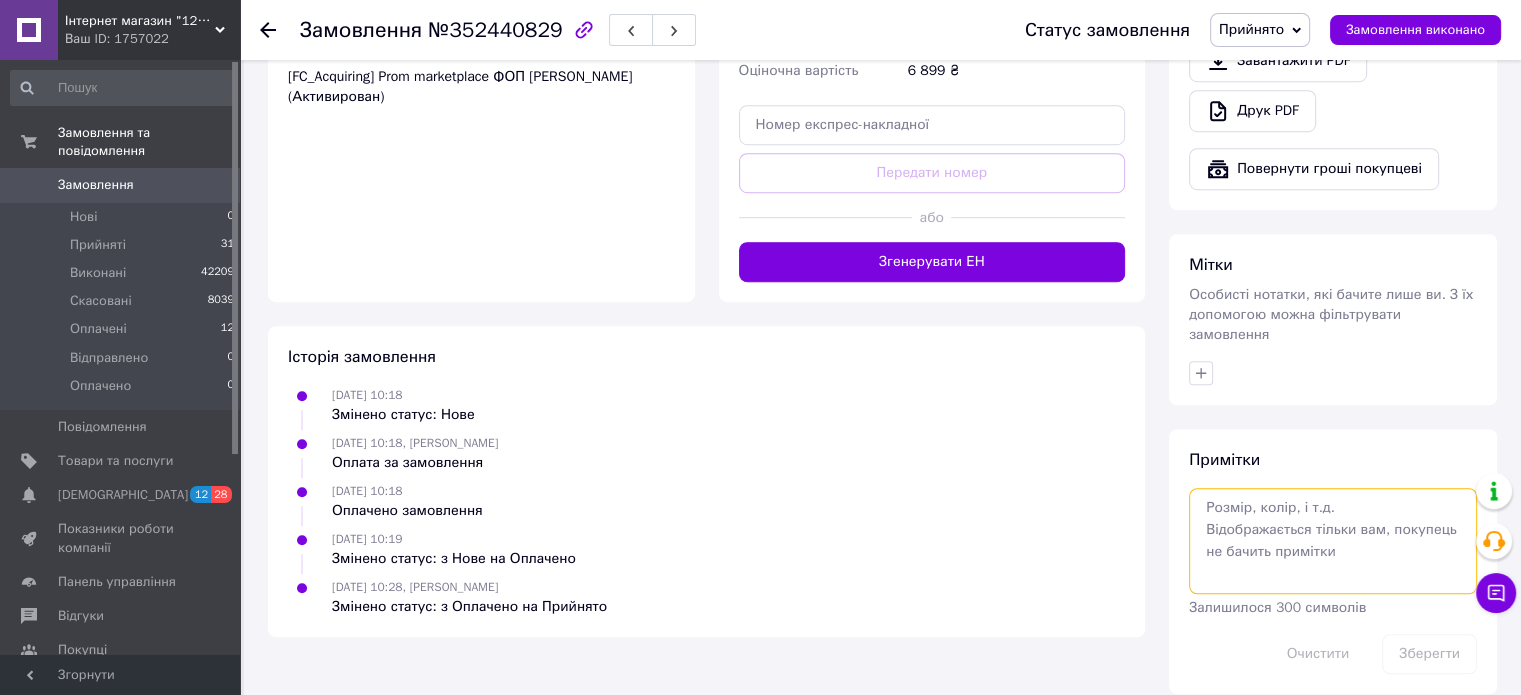 click at bounding box center [1333, 541] 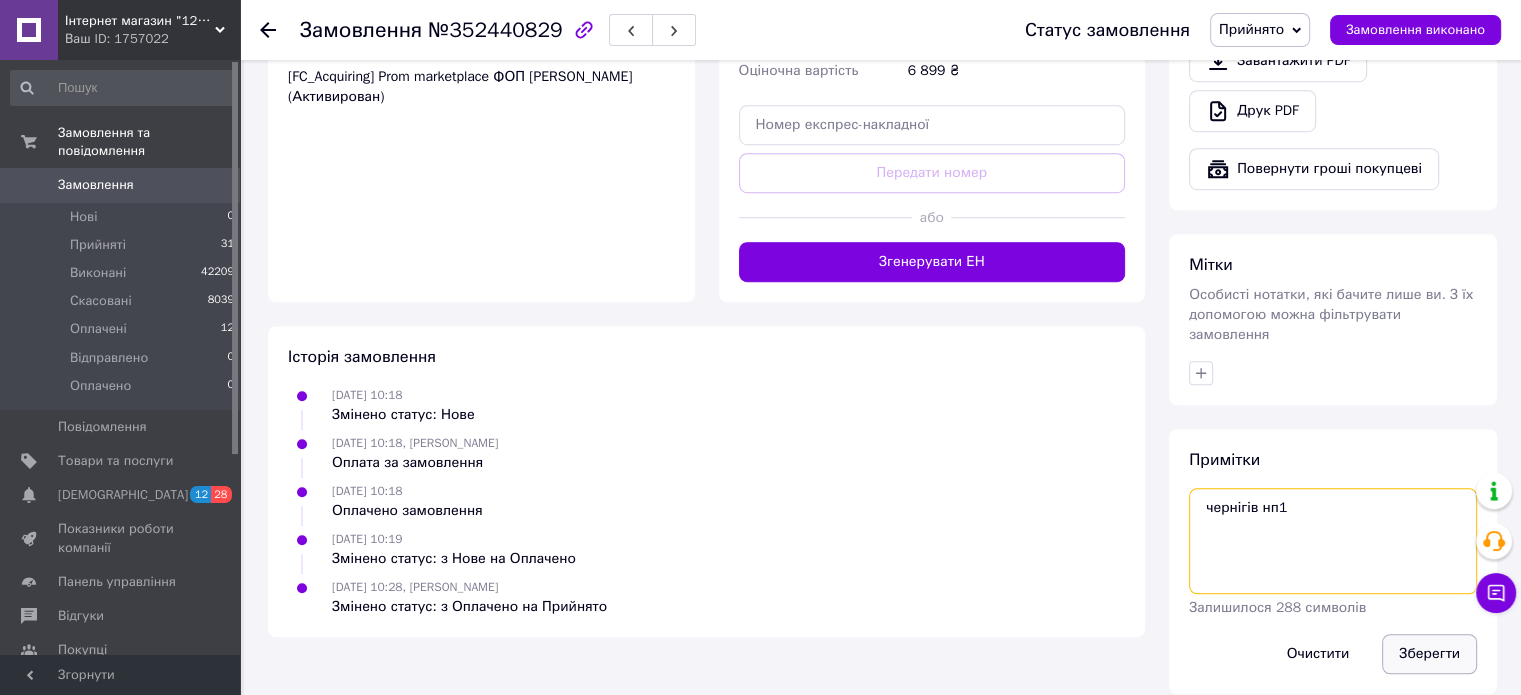 type on "чернігів нп1" 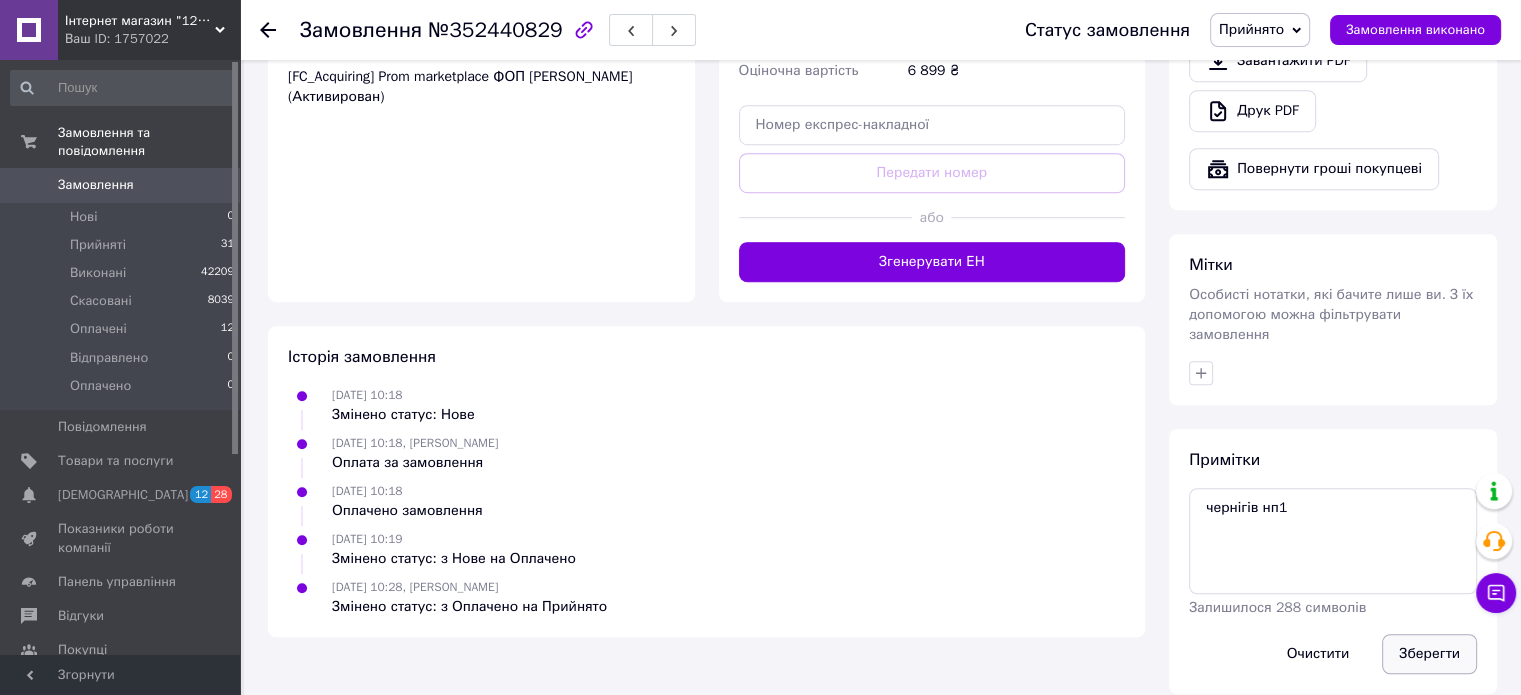 click on "Зберегти" at bounding box center [1429, 654] 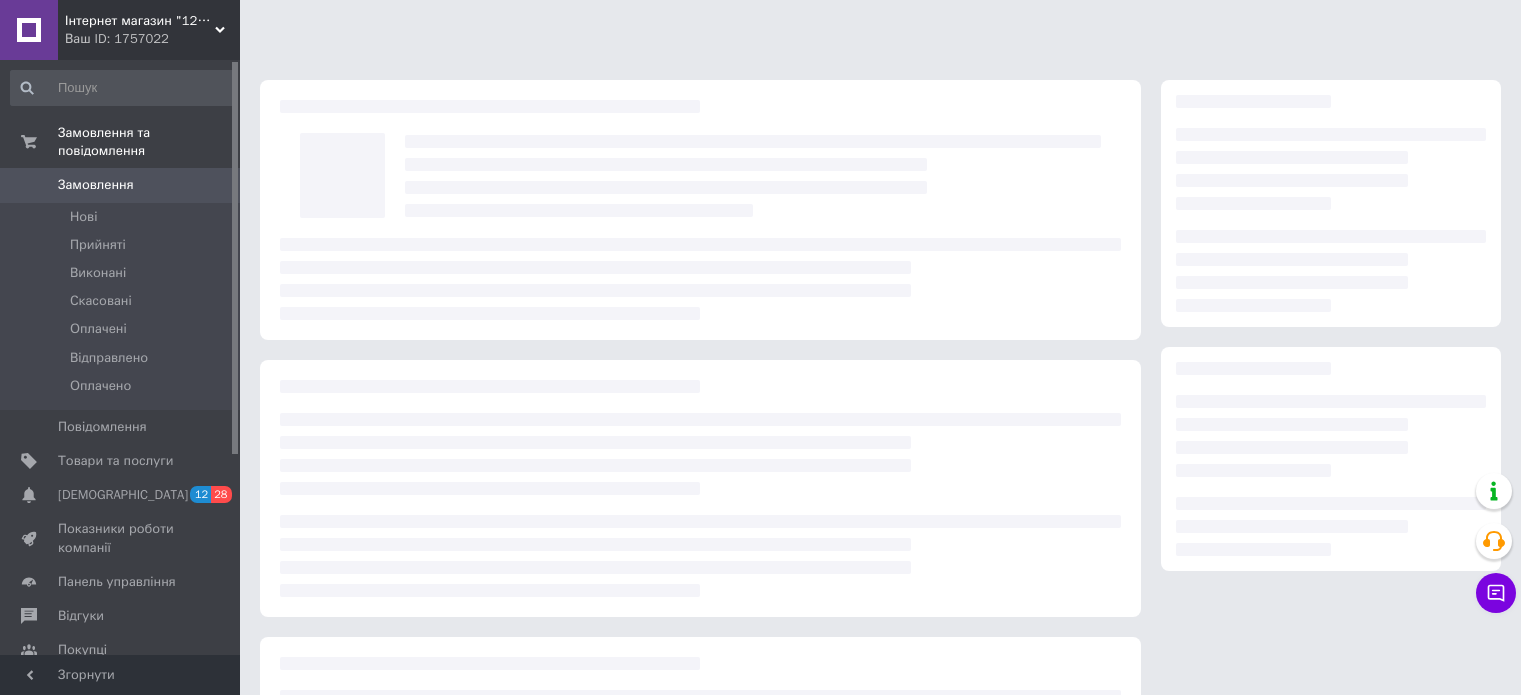 scroll, scrollTop: 0, scrollLeft: 0, axis: both 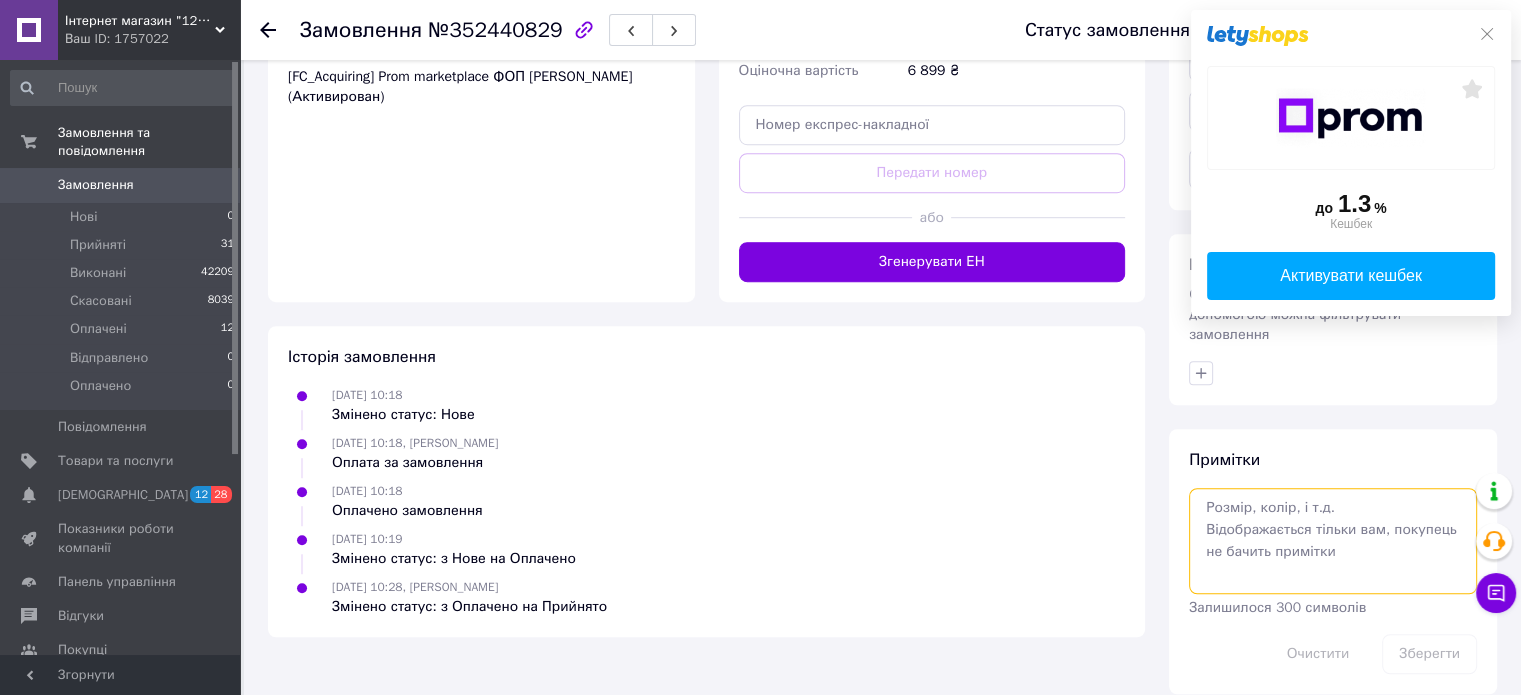 click at bounding box center (1333, 541) 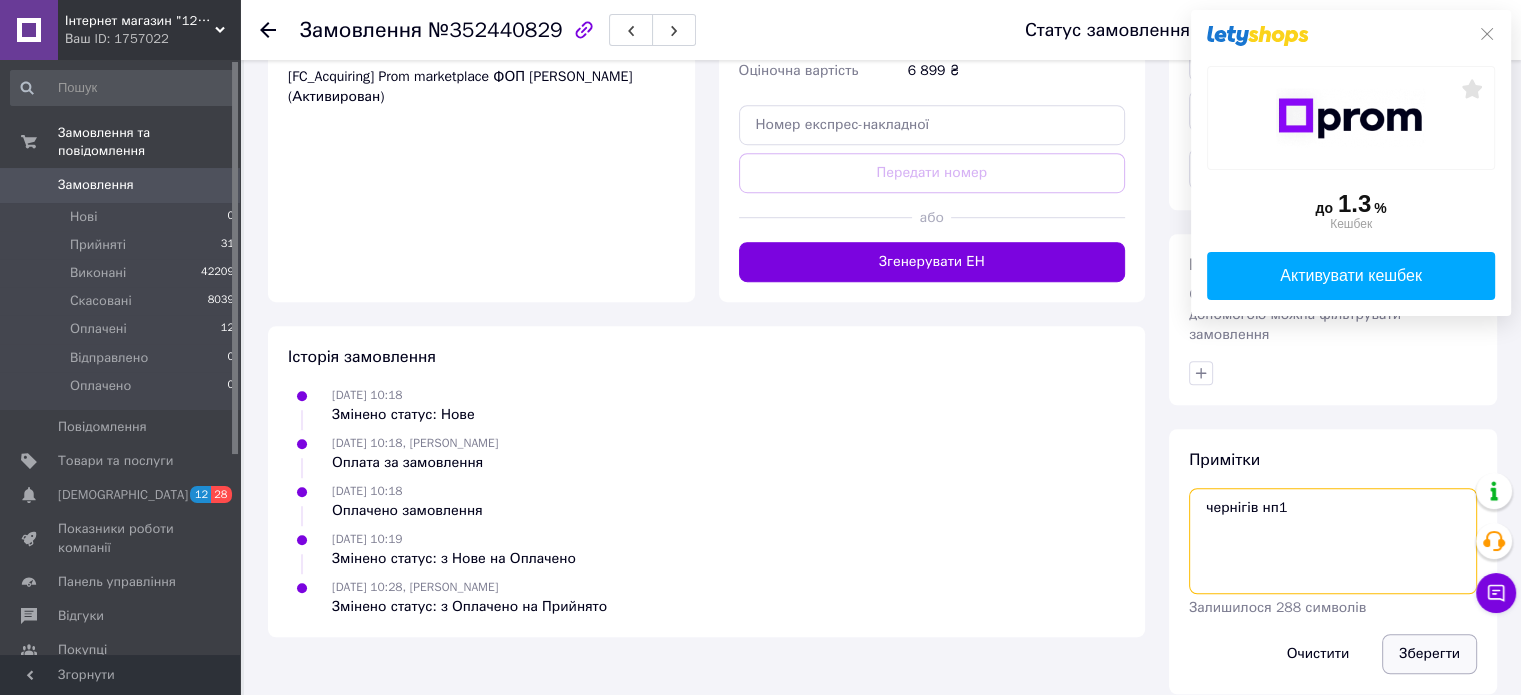type on "чернігів нп1" 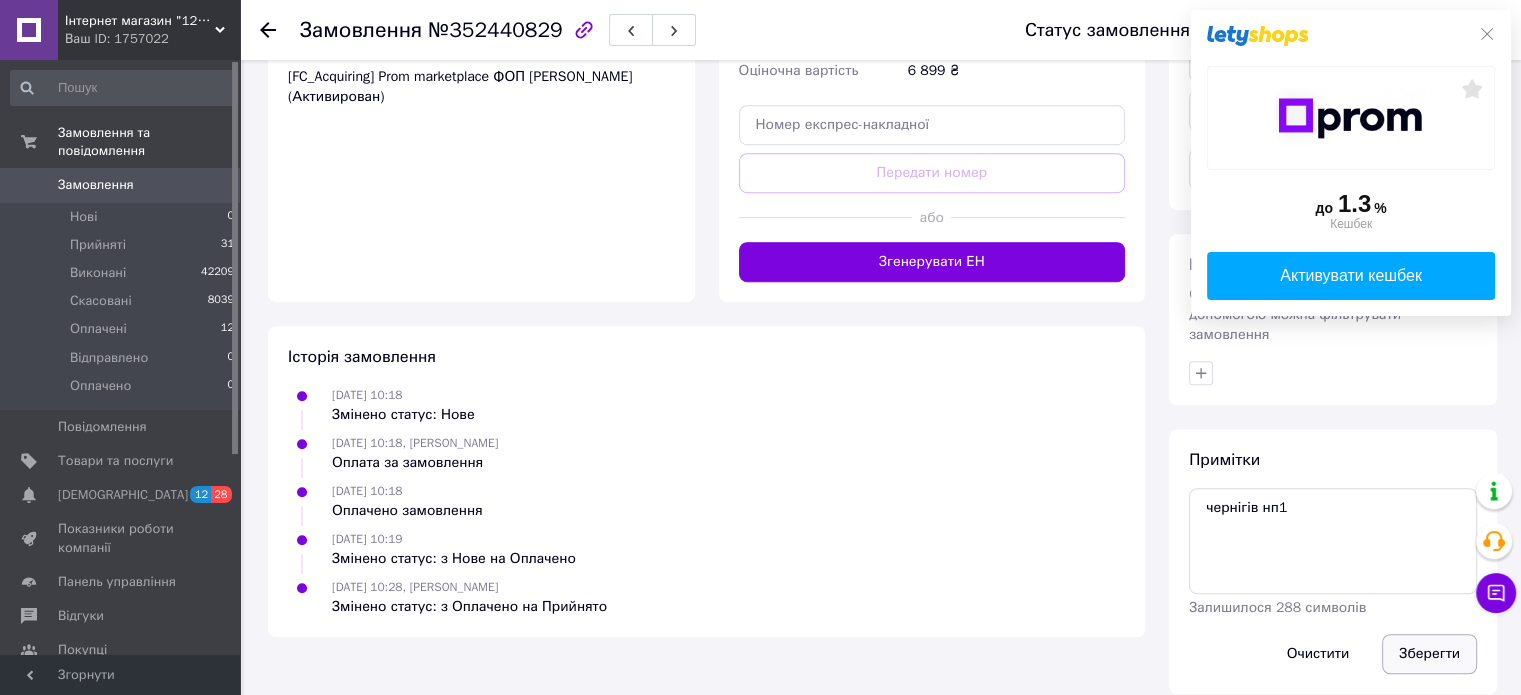 click on "Зберегти" at bounding box center (1429, 654) 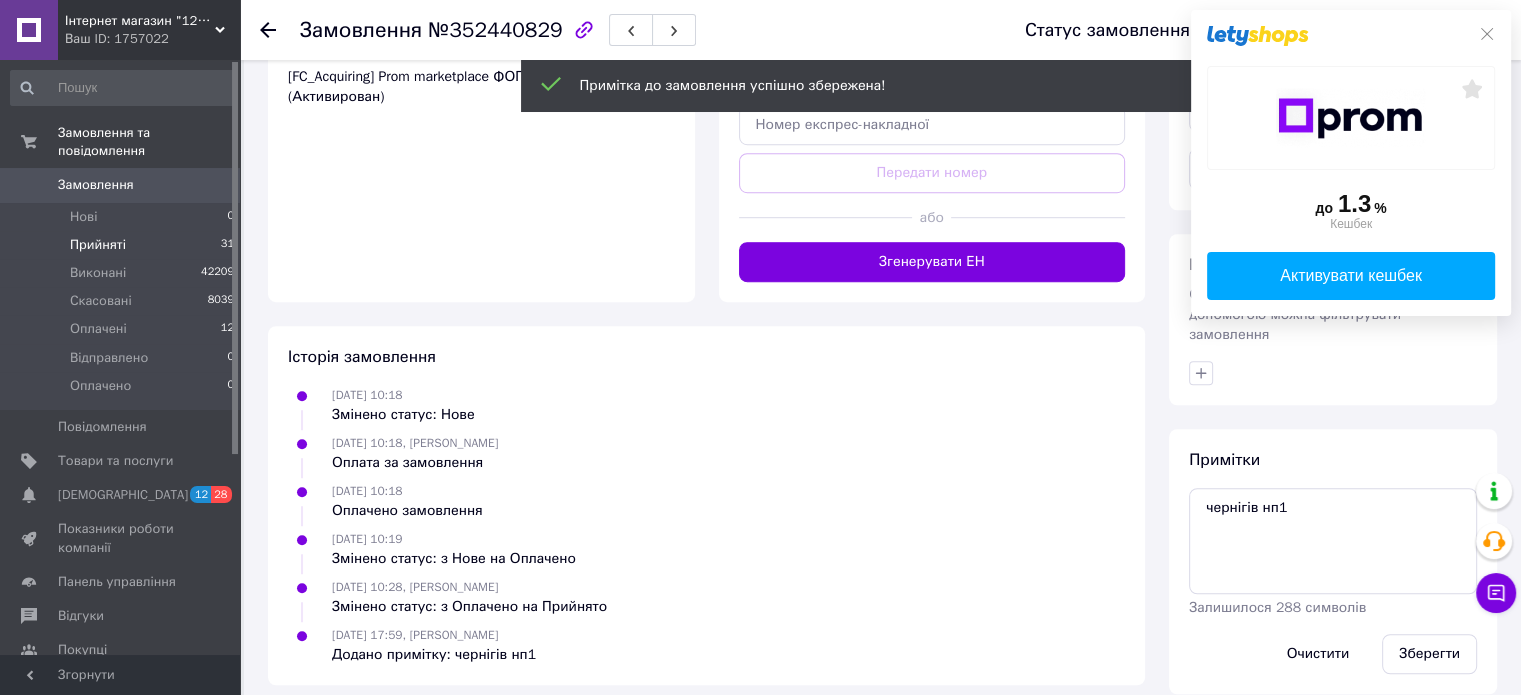 click on "Прийняті 31" at bounding box center [123, 245] 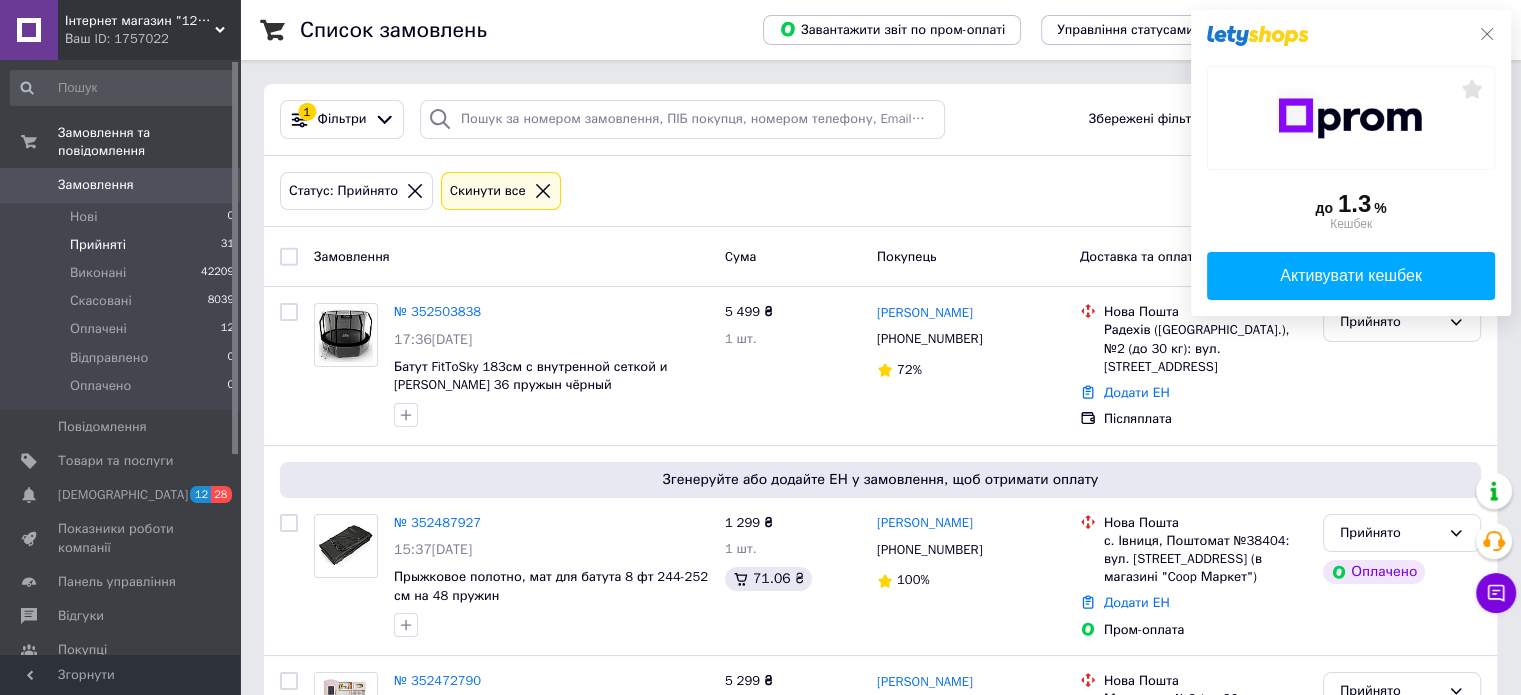 click 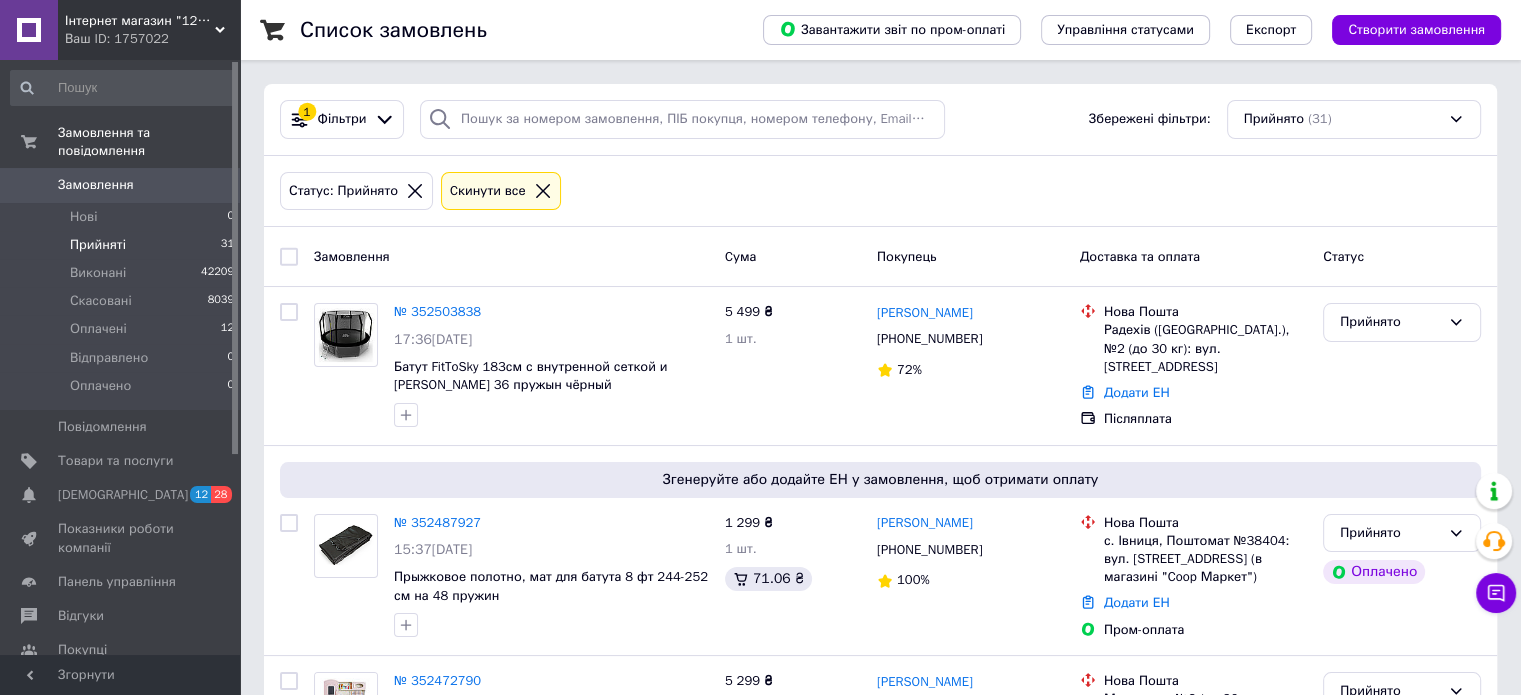 click on "Прийняті 31" at bounding box center (123, 245) 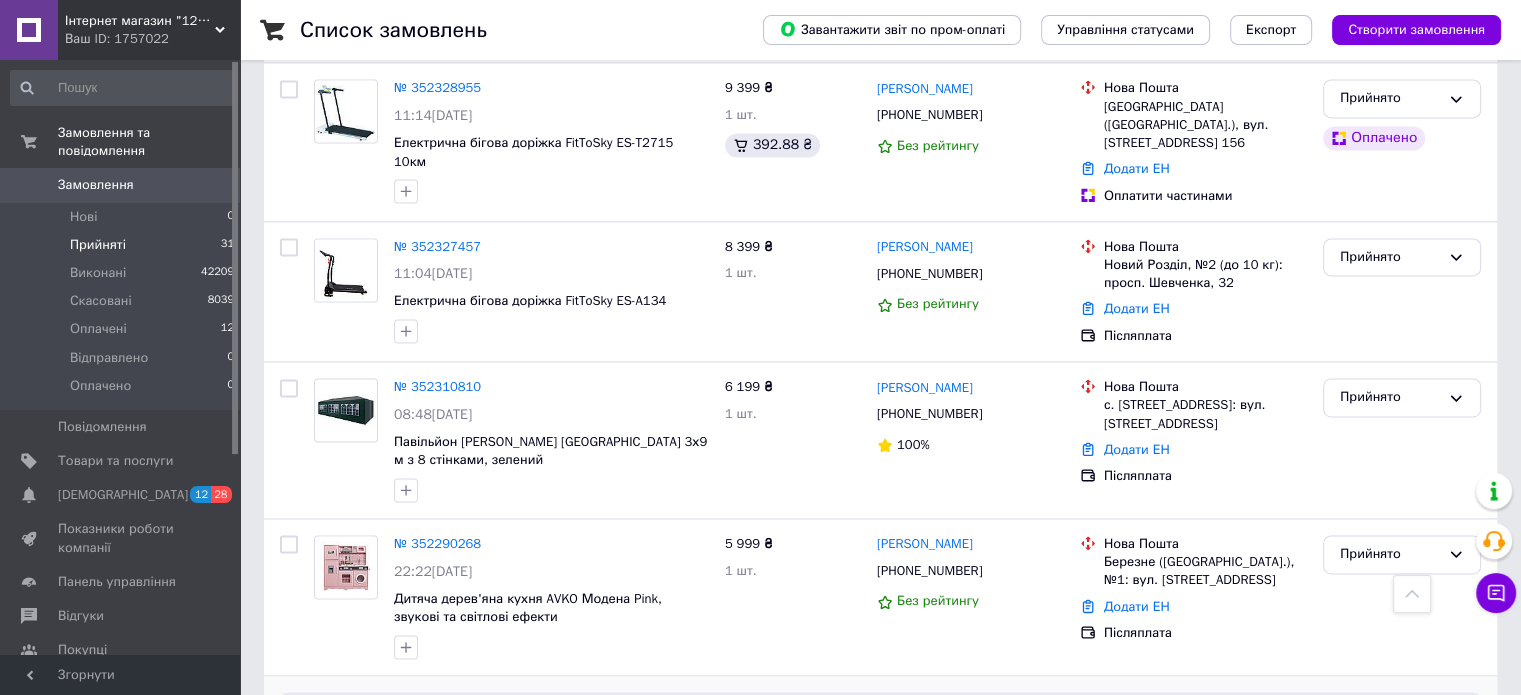 scroll, scrollTop: 3000, scrollLeft: 0, axis: vertical 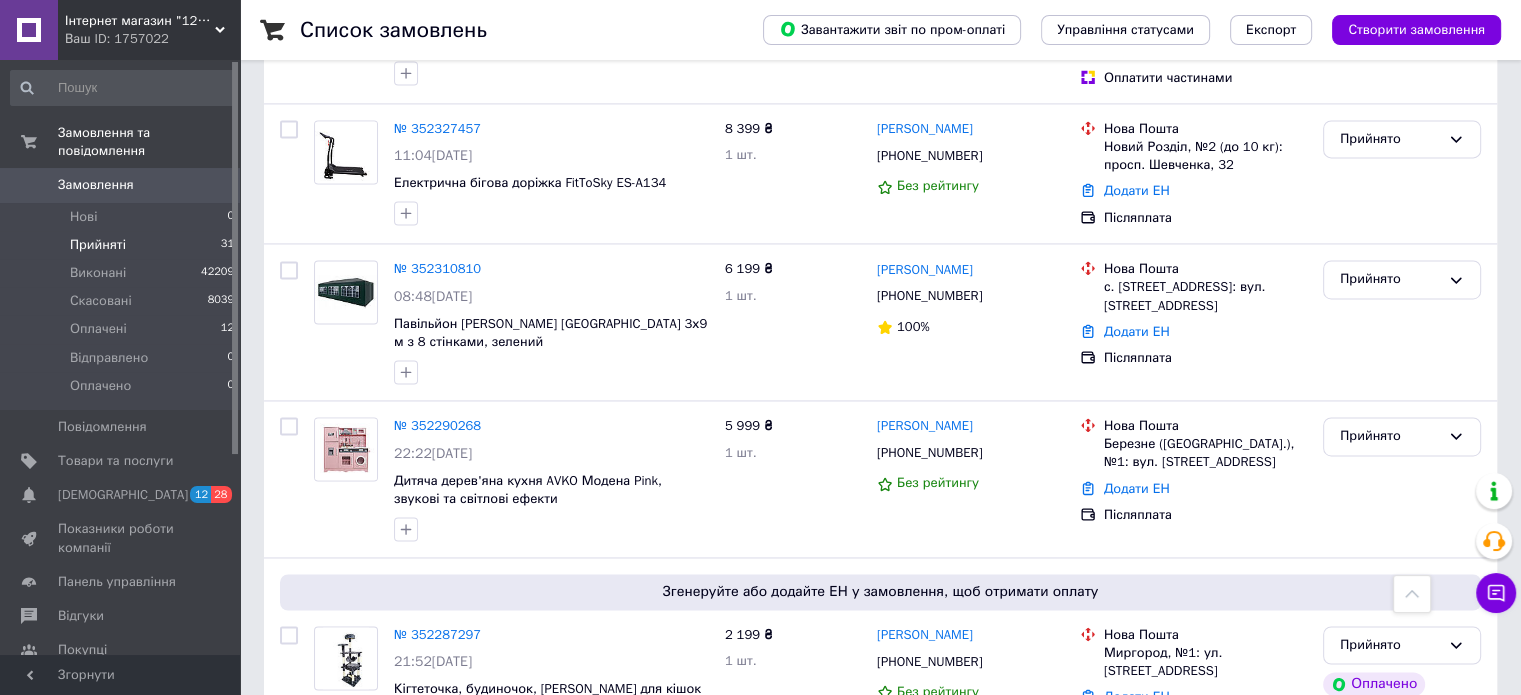 click on "1 2 Наступна" at bounding box center [361, 810] 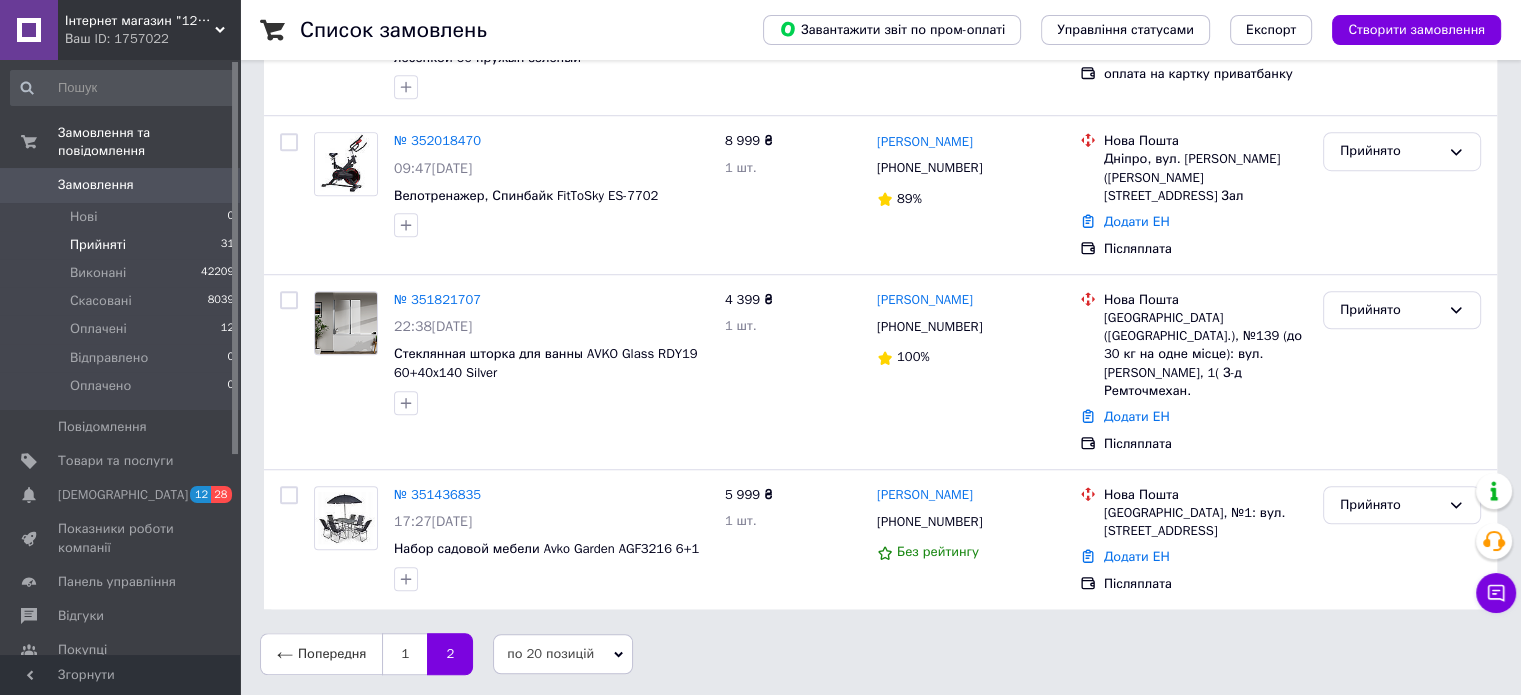 scroll, scrollTop: 0, scrollLeft: 0, axis: both 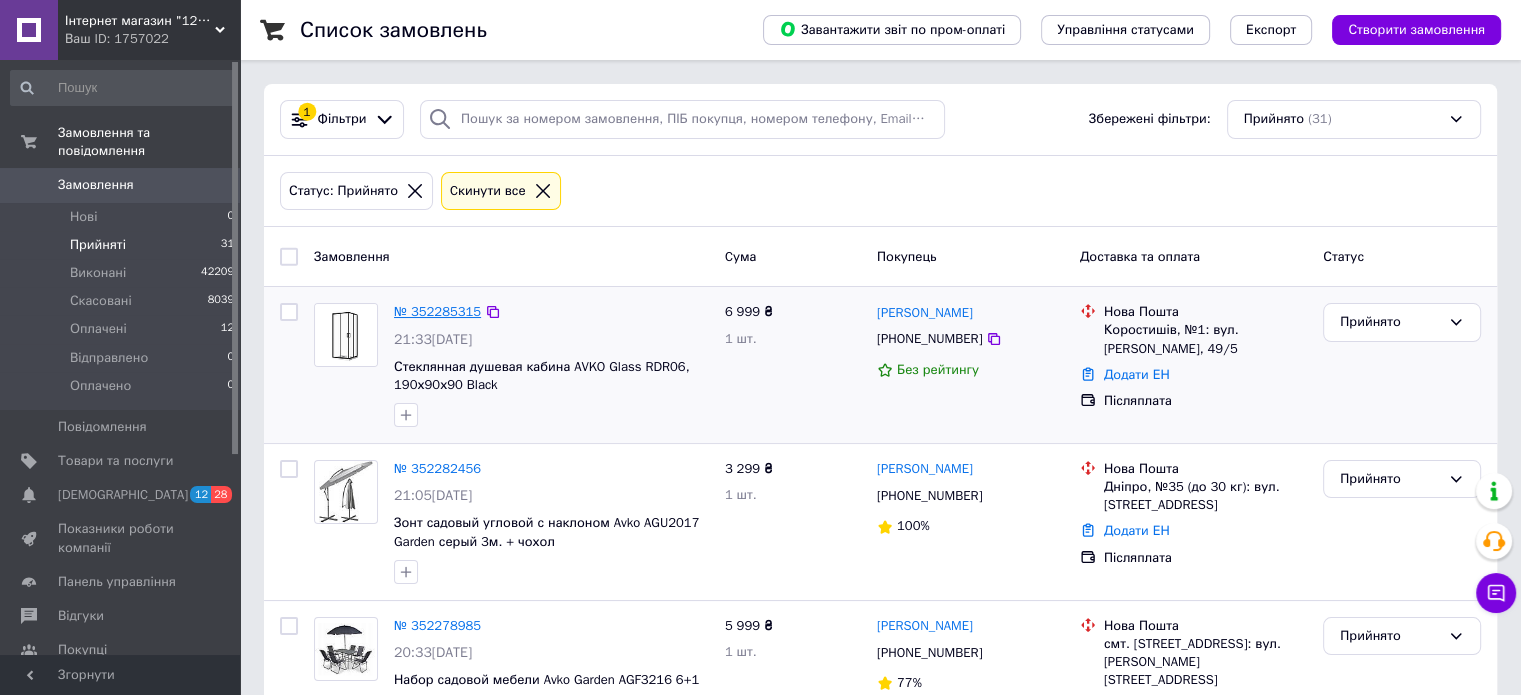click on "№ 352285315" at bounding box center (437, 311) 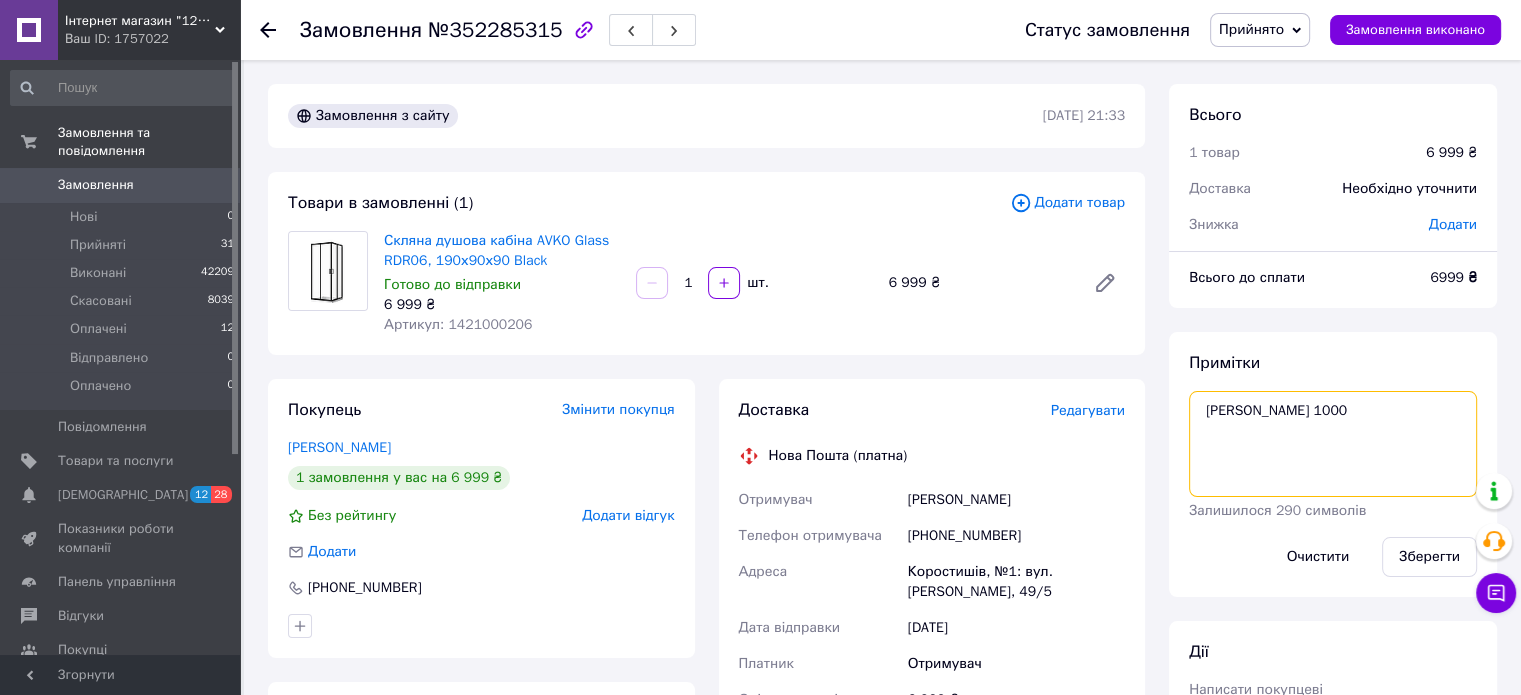 click on "[PERSON_NAME] 1000" at bounding box center [1333, 444] 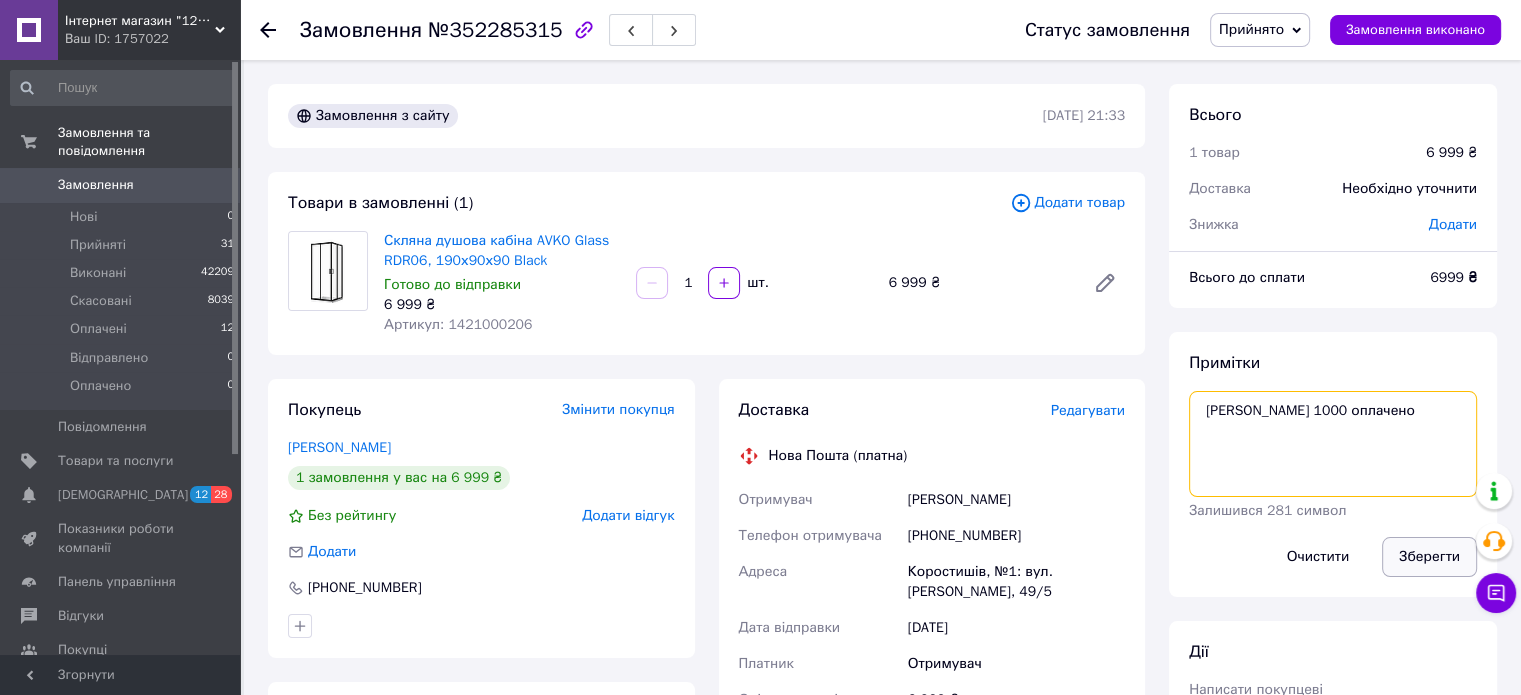 type on "[PERSON_NAME] 1000 оплачено" 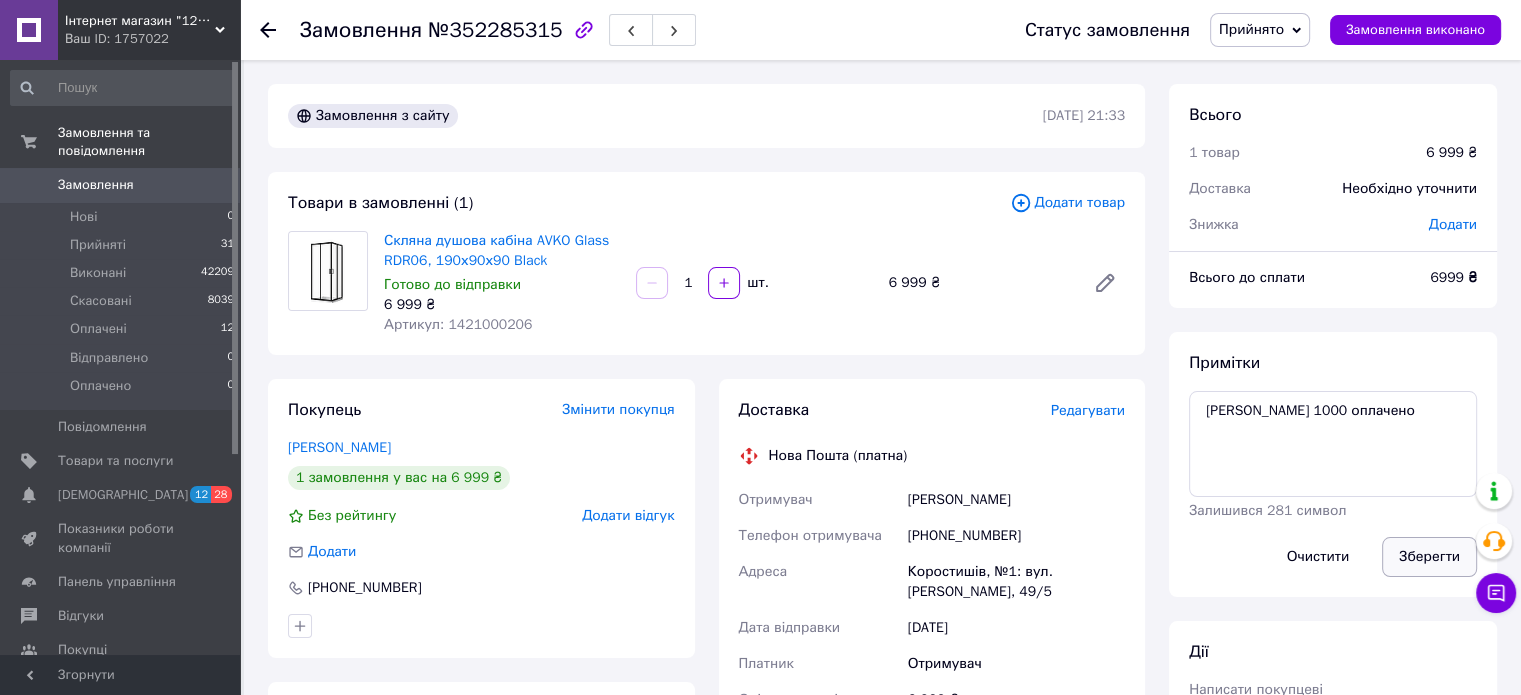 click on "Зберегти" at bounding box center [1429, 557] 